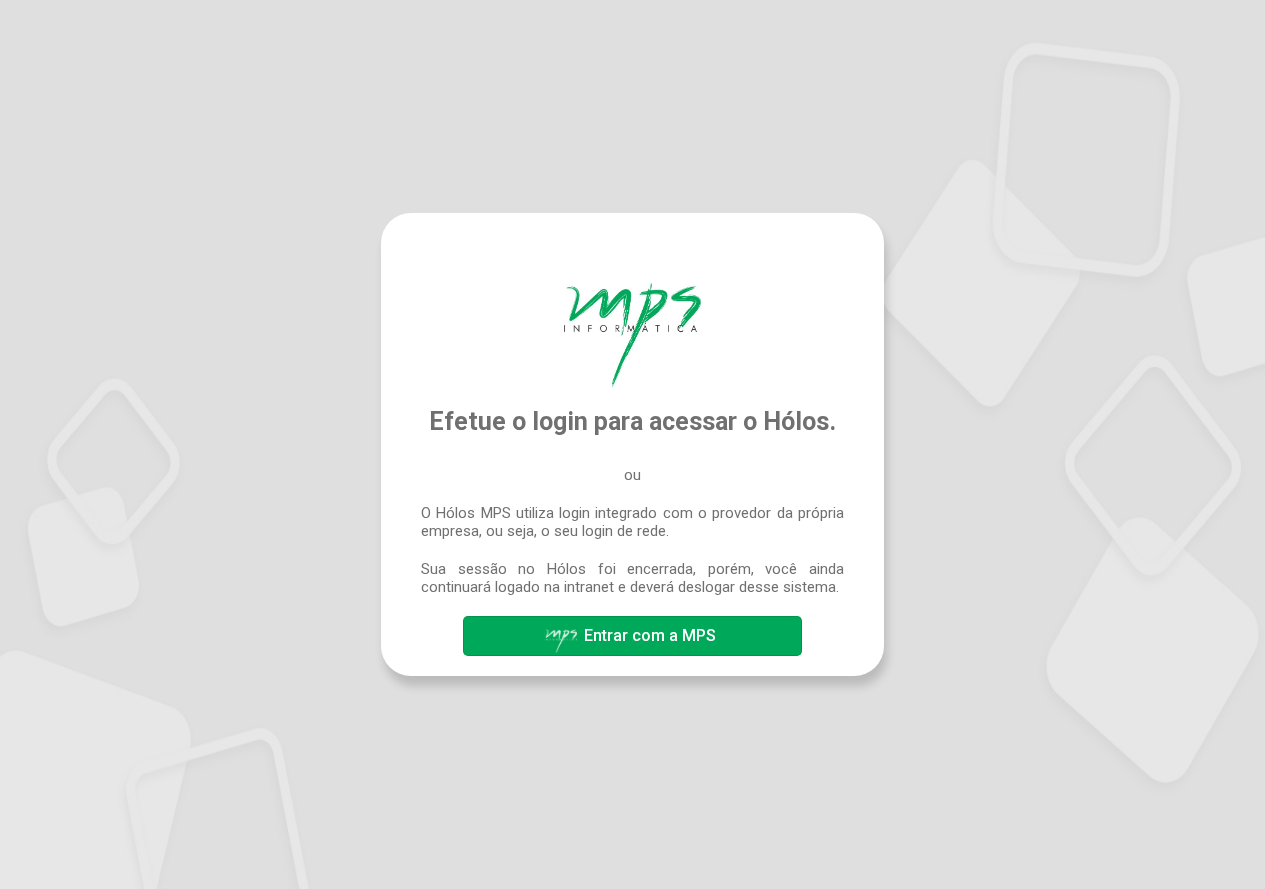 scroll, scrollTop: 0, scrollLeft: 0, axis: both 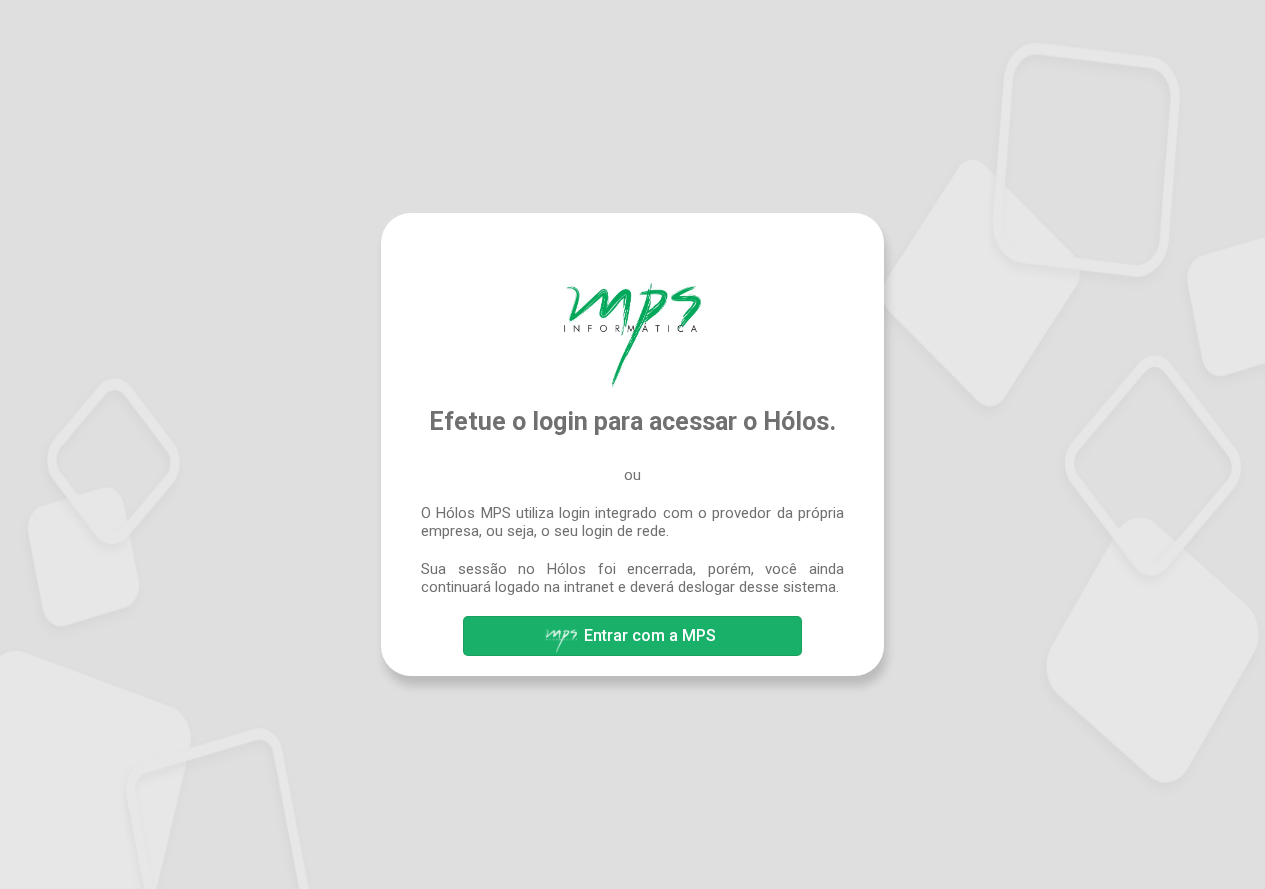 click on "Entrar com a MPS" at bounding box center (650, 635) 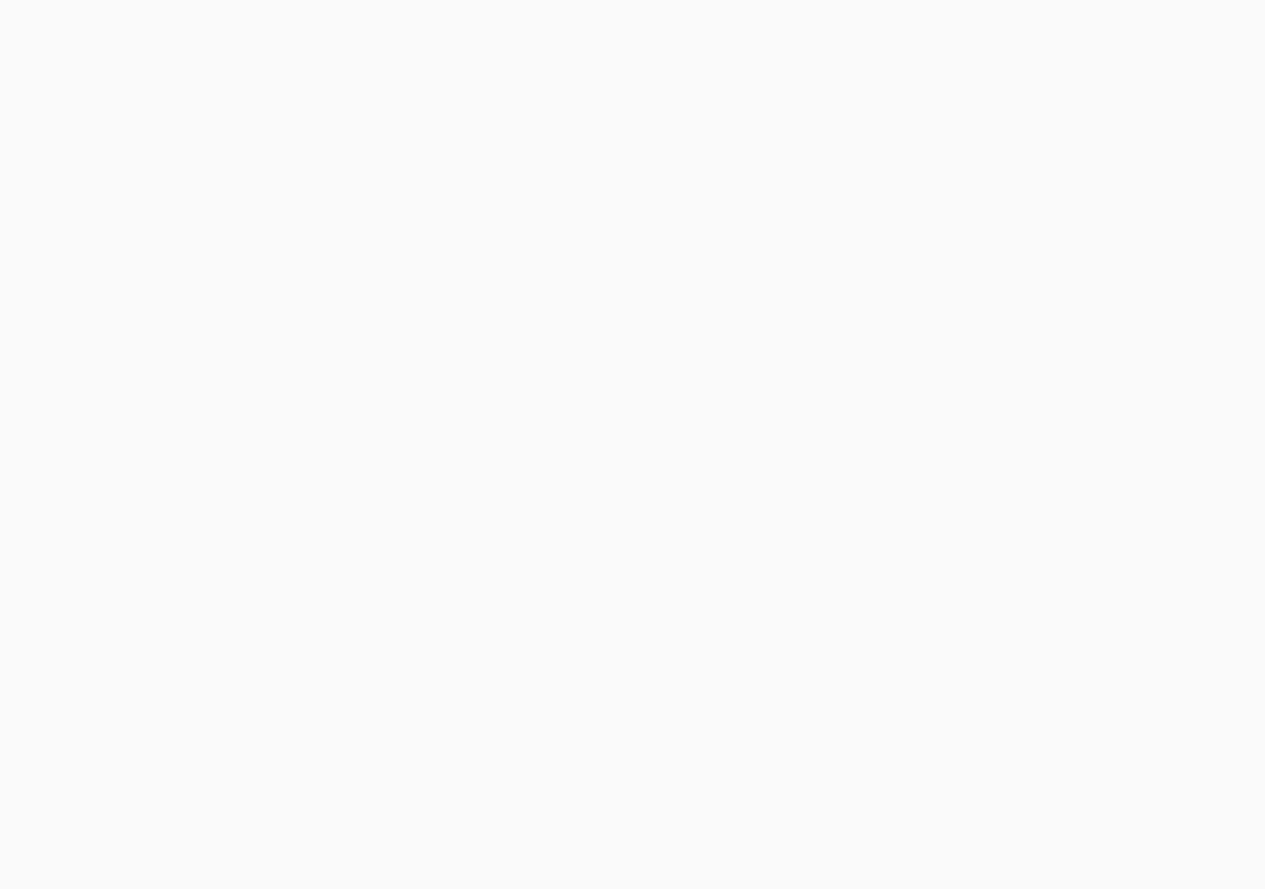 scroll, scrollTop: 0, scrollLeft: 0, axis: both 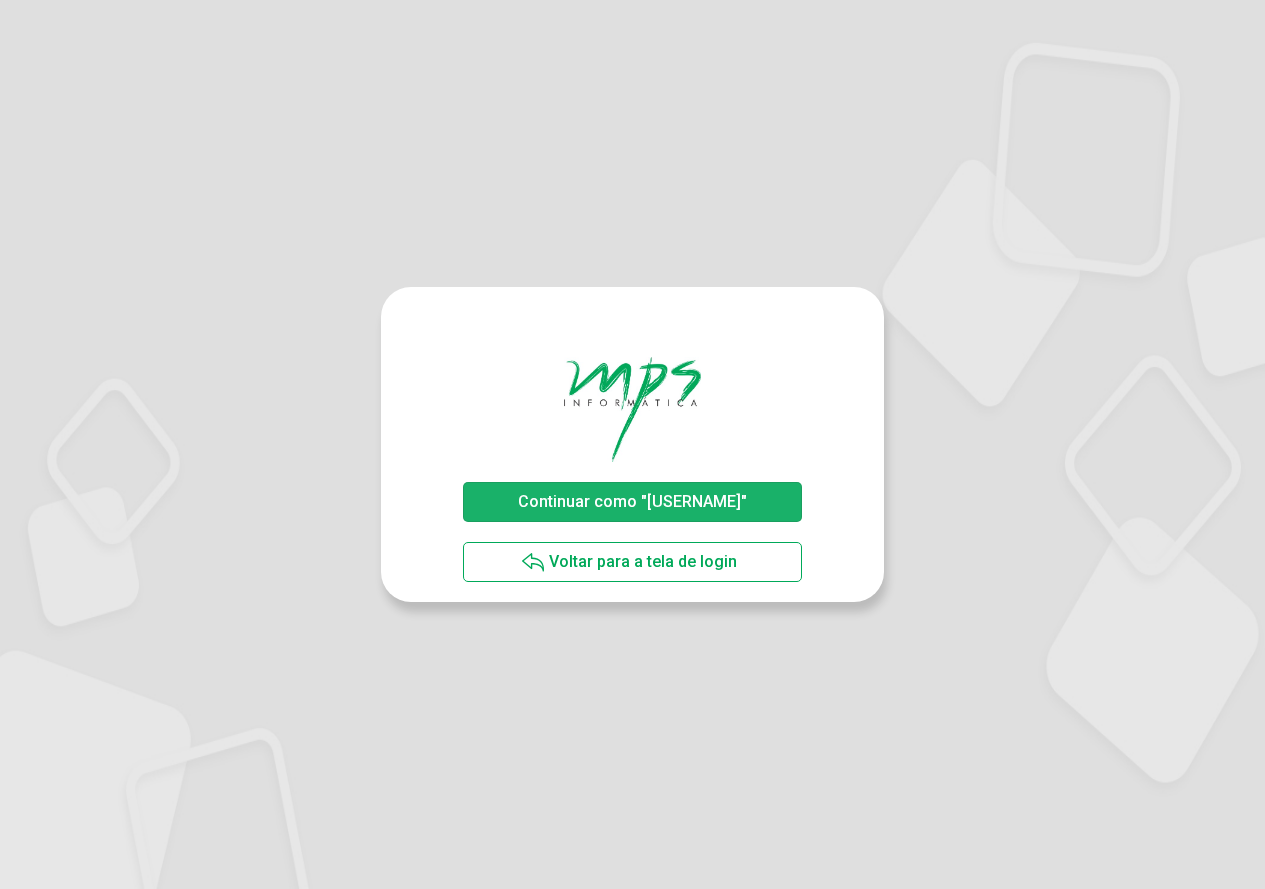 click on "Continuar como "aline.rodrigues"" at bounding box center (632, 501) 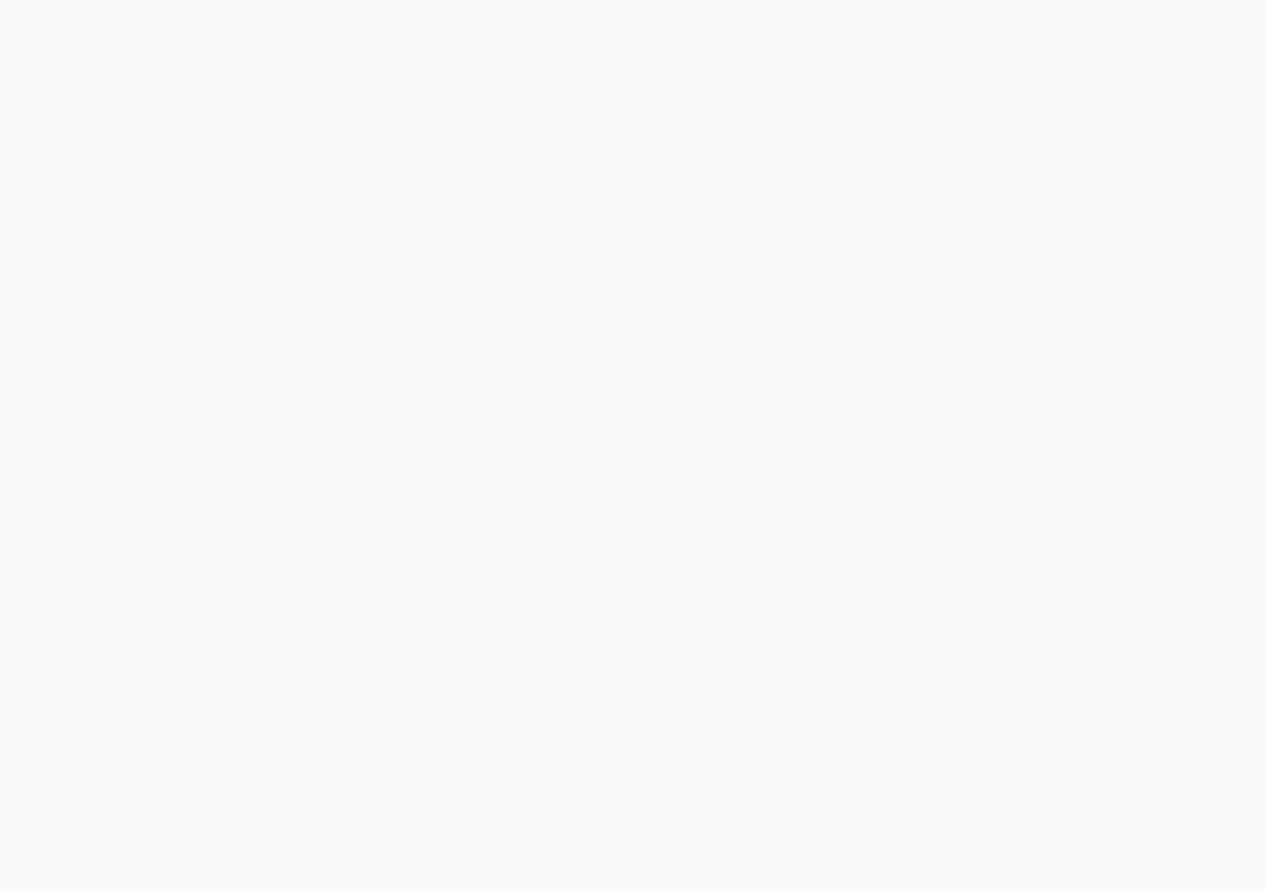 scroll, scrollTop: 0, scrollLeft: 0, axis: both 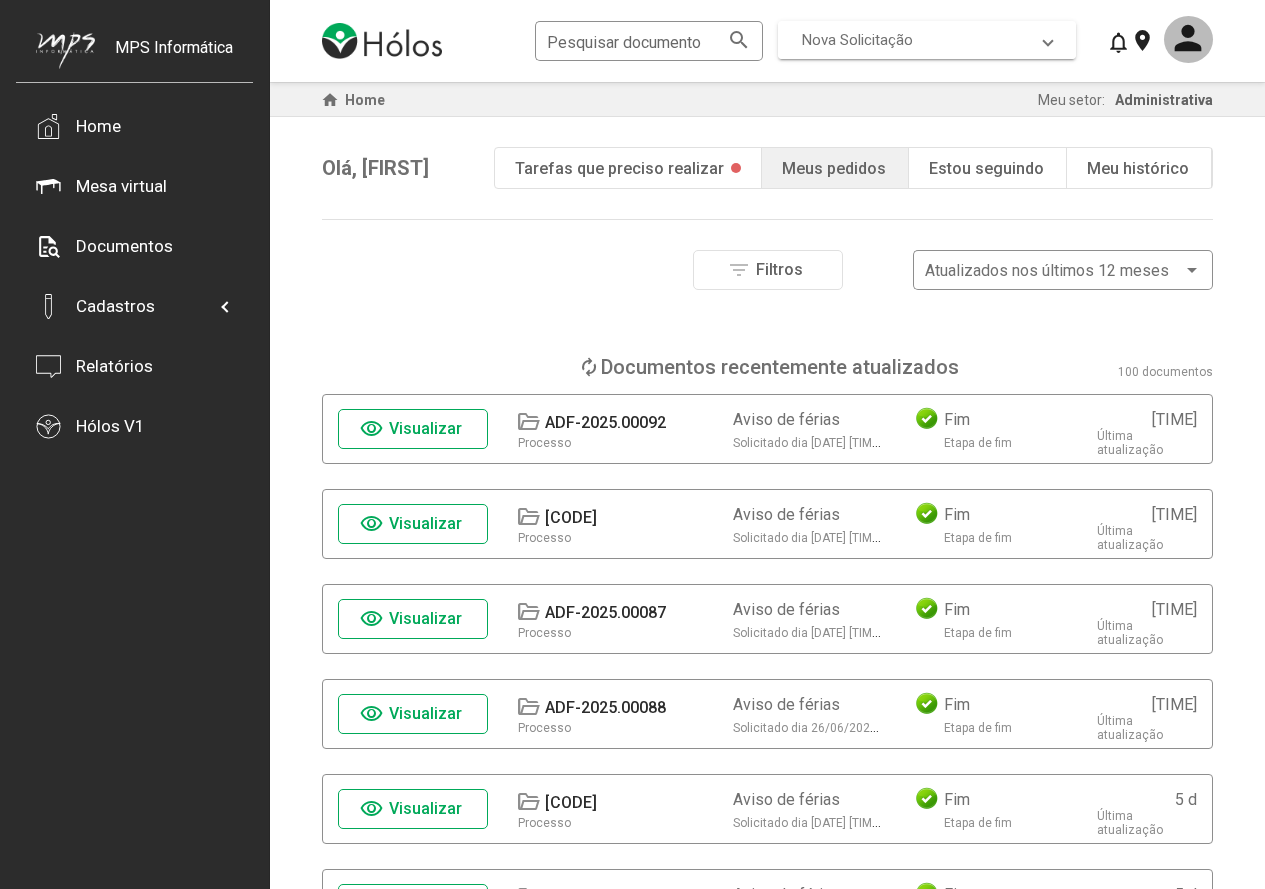 click on "Nova Solicitação" at bounding box center [923, 40] 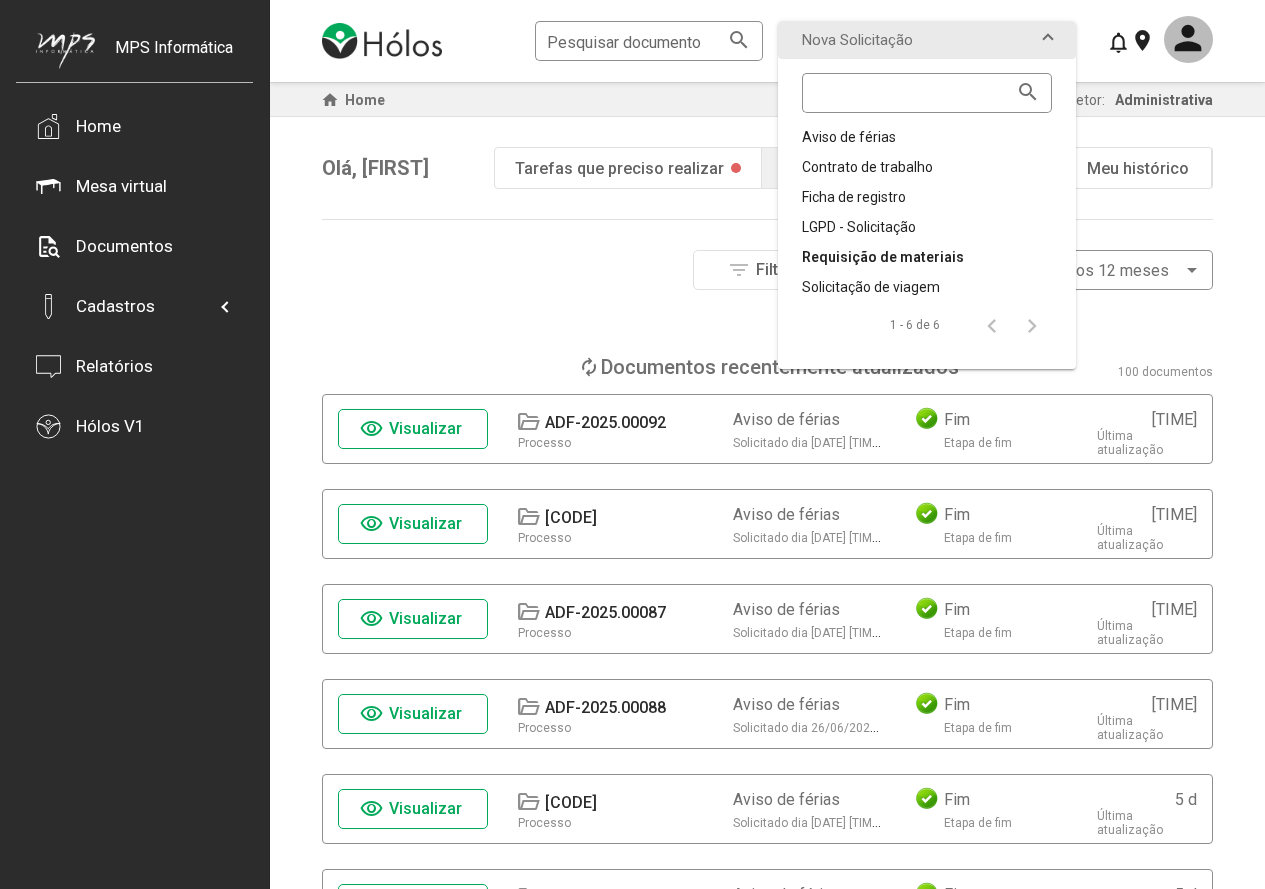 click on "Requisição de materiais" at bounding box center [927, 137] 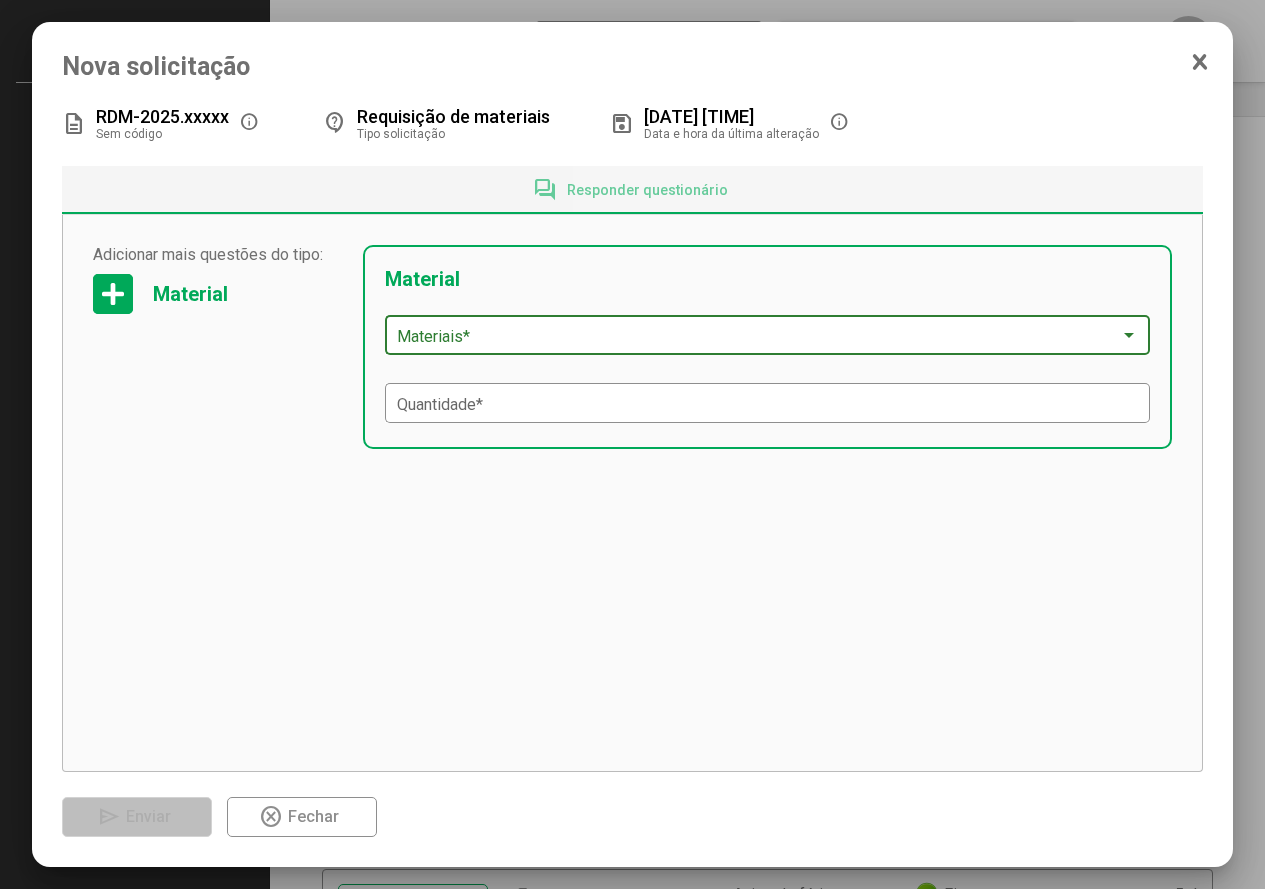 click at bounding box center [759, 336] 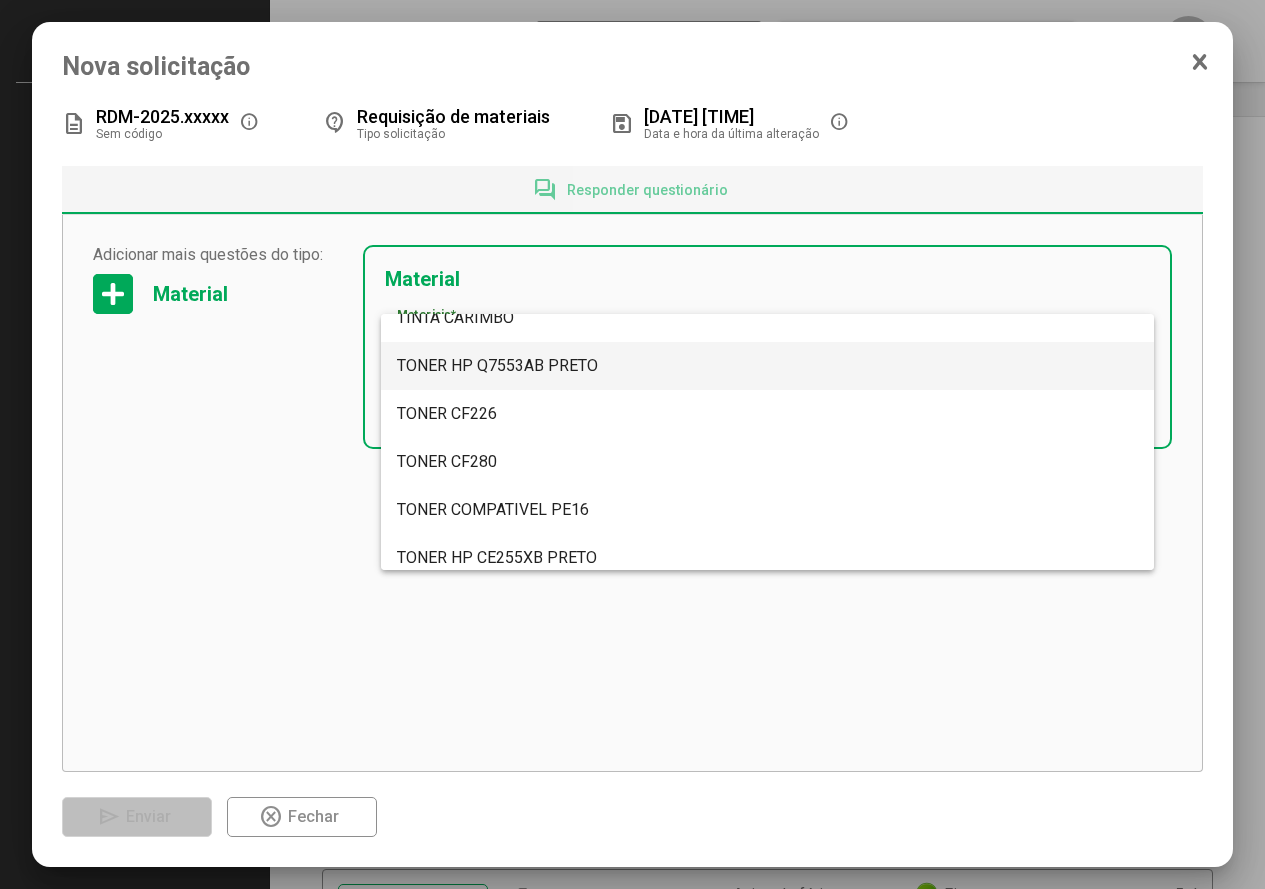scroll, scrollTop: 7264, scrollLeft: 0, axis: vertical 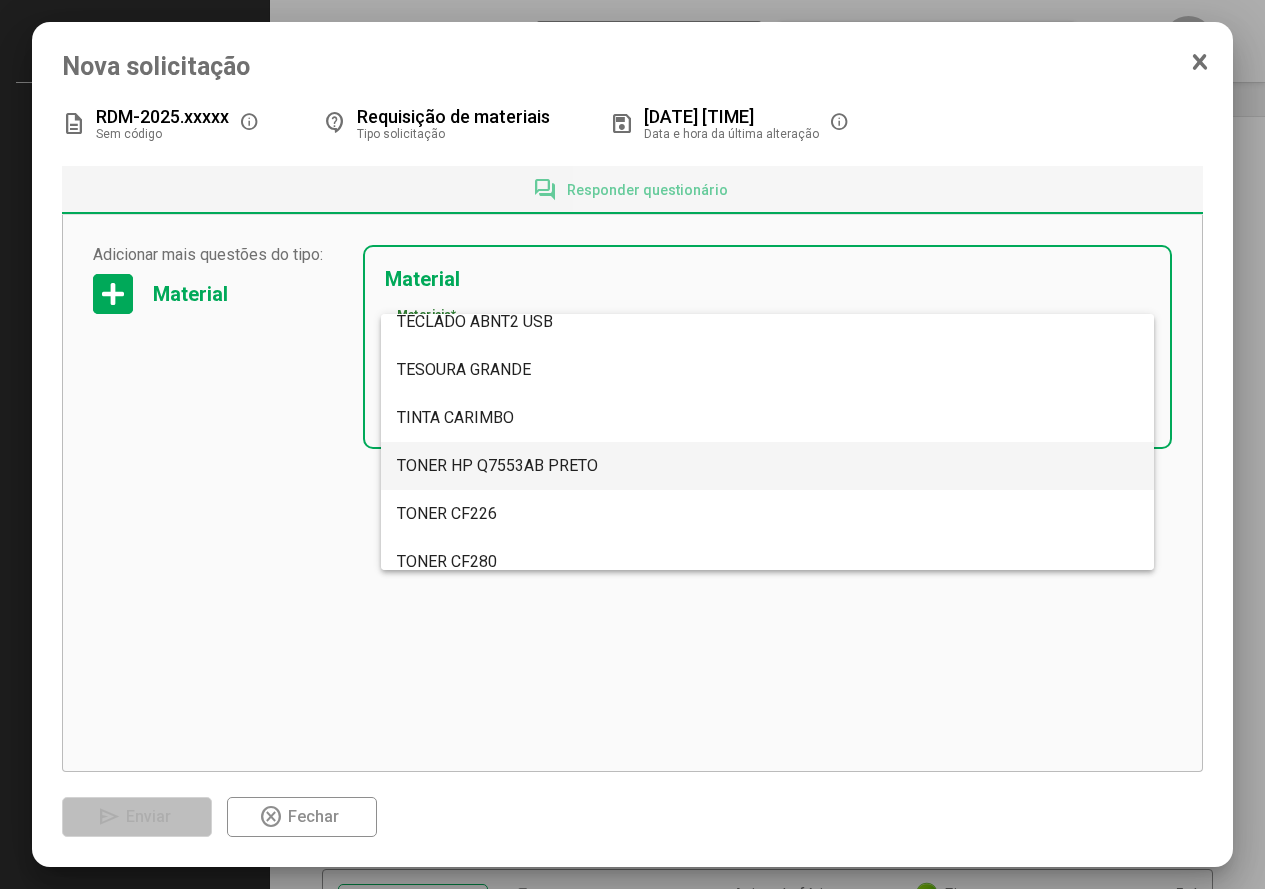 click at bounding box center [632, 444] 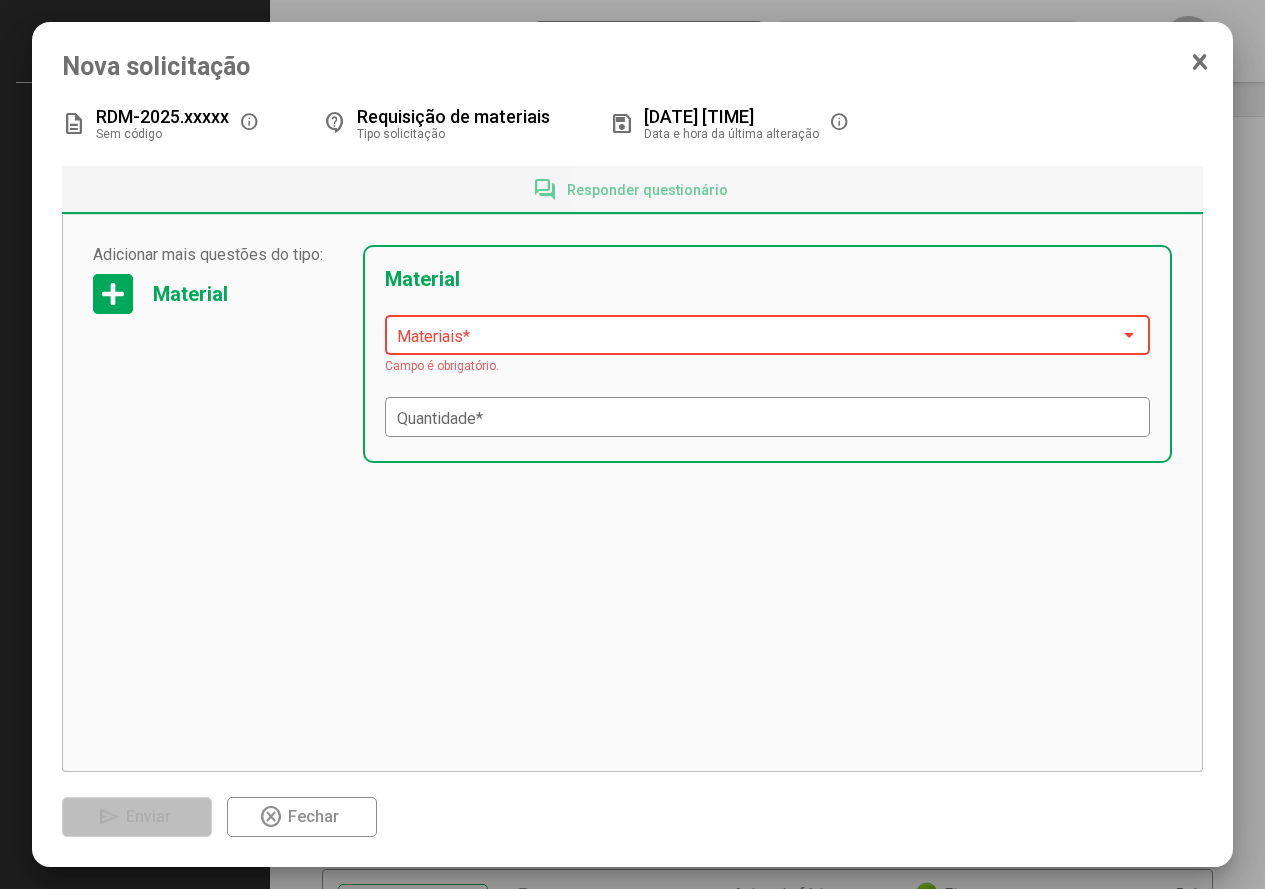click at bounding box center (759, 336) 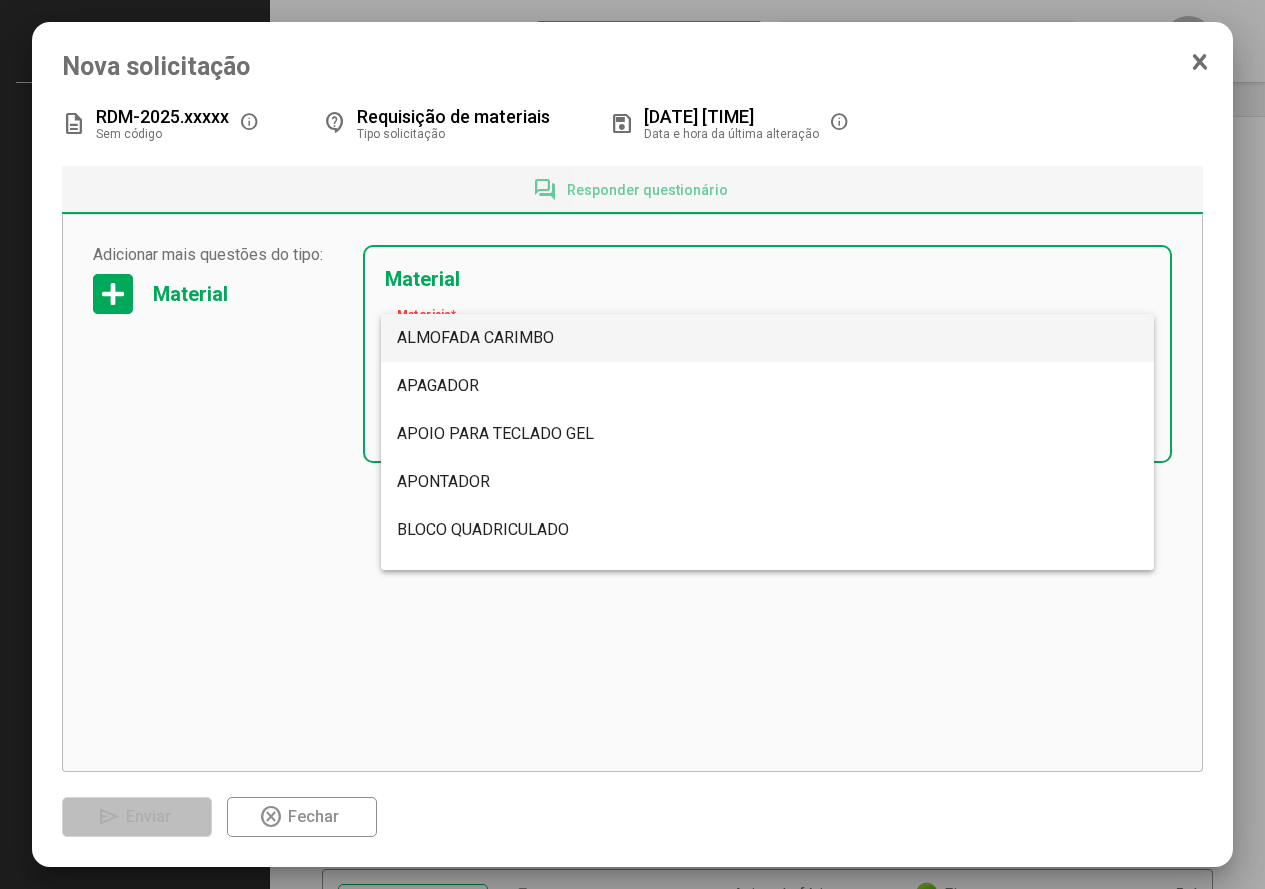 scroll, scrollTop: 5744, scrollLeft: 0, axis: vertical 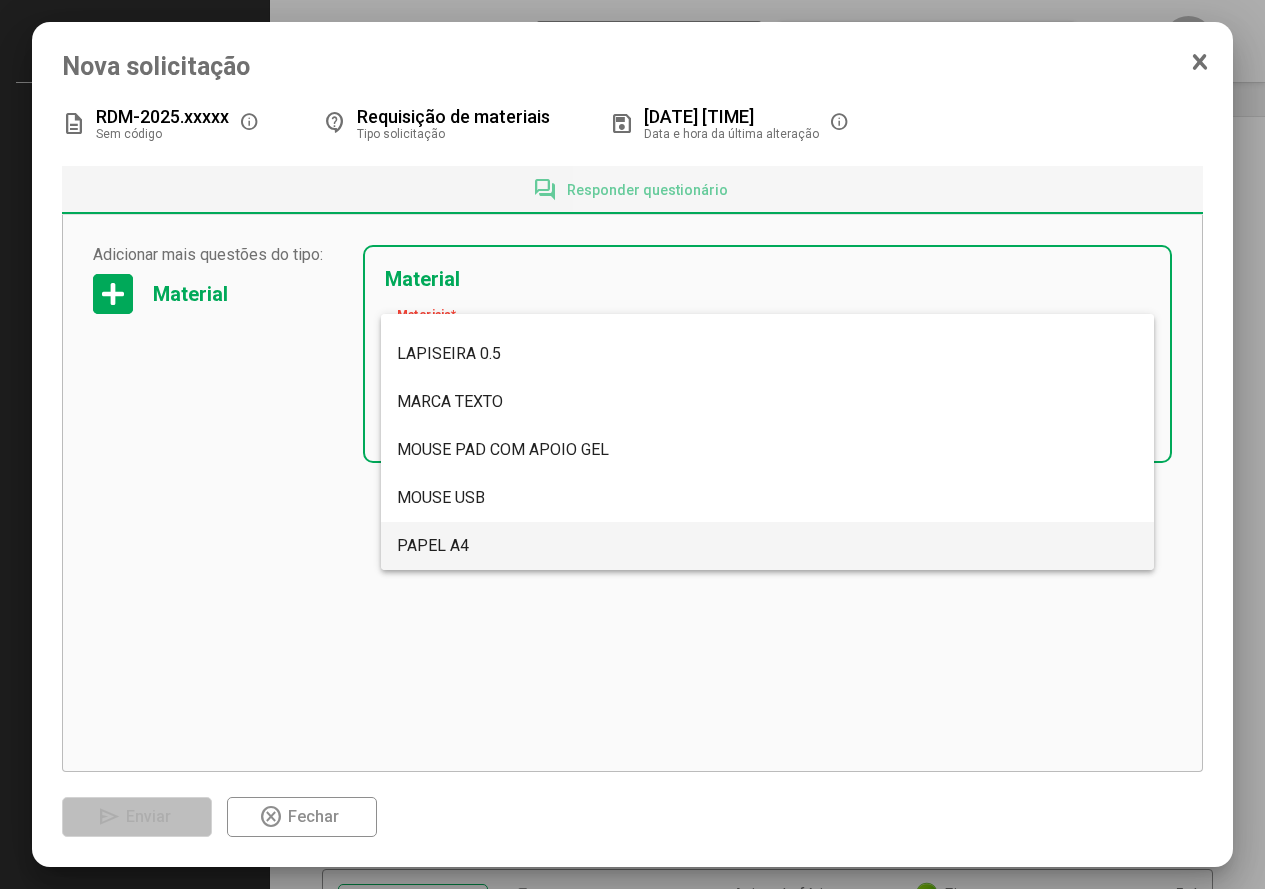 click on "PAPEL  A4" at bounding box center (433, 545) 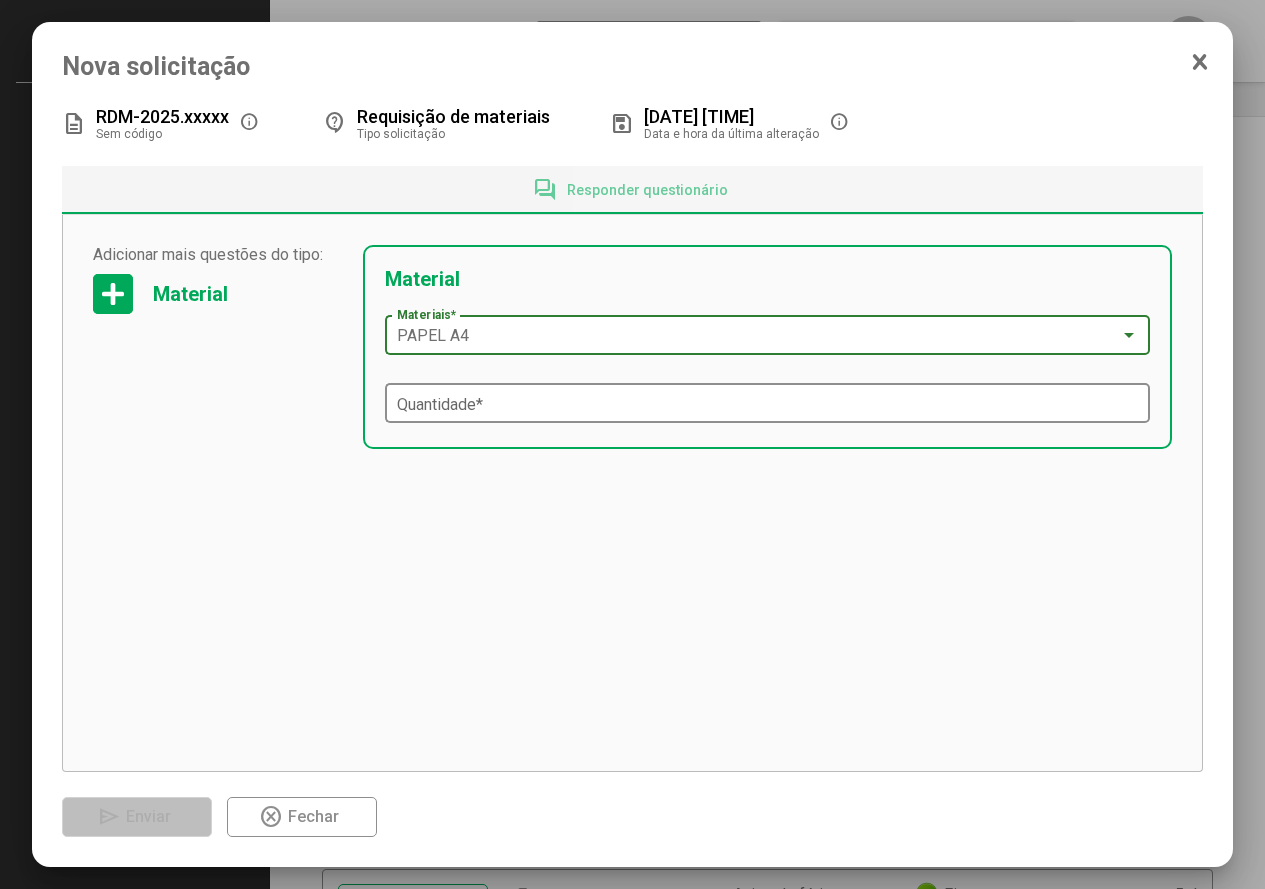click on "Quantidade   *" at bounding box center [768, 404] 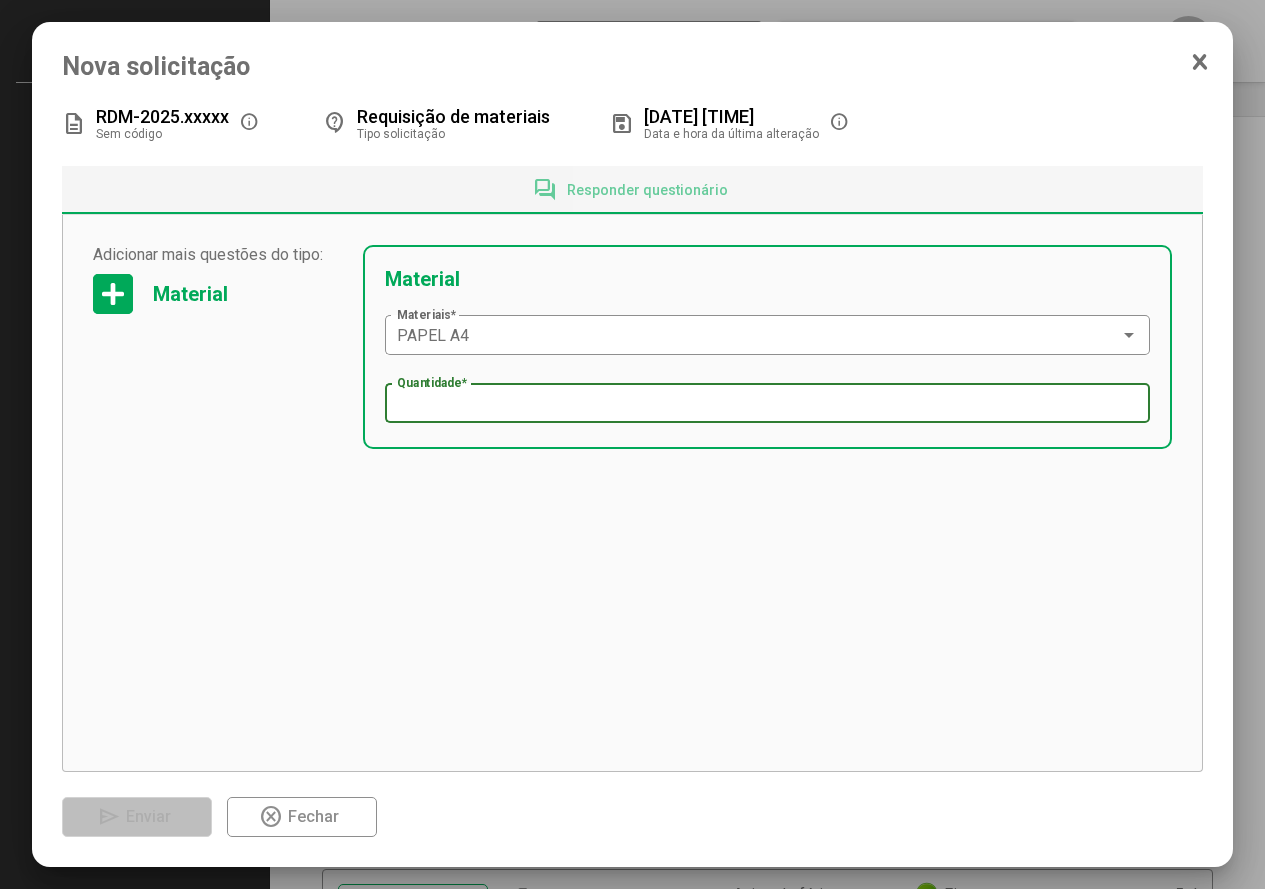 type on "*" 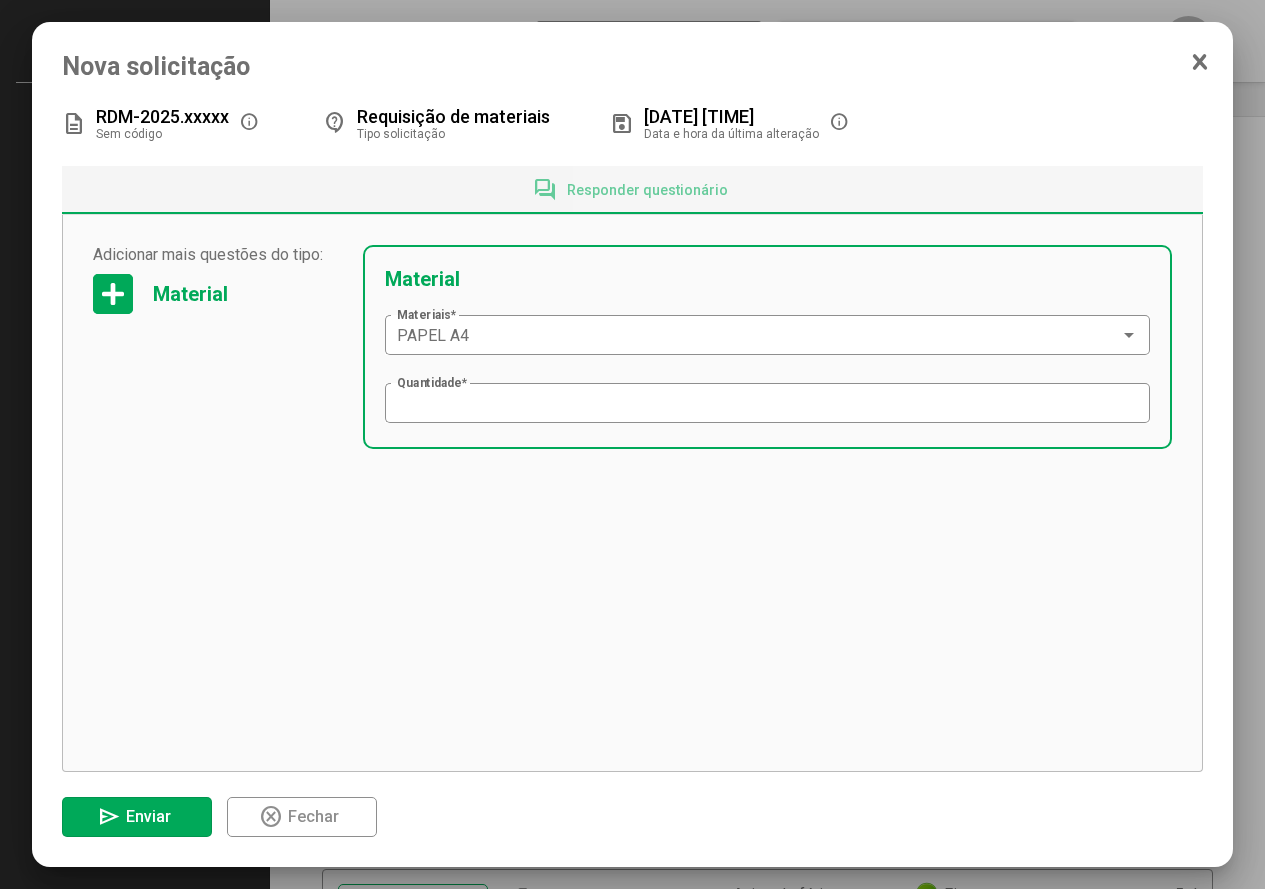 drag, startPoint x: 113, startPoint y: 289, endPoint x: 535, endPoint y: 724, distance: 606.06024 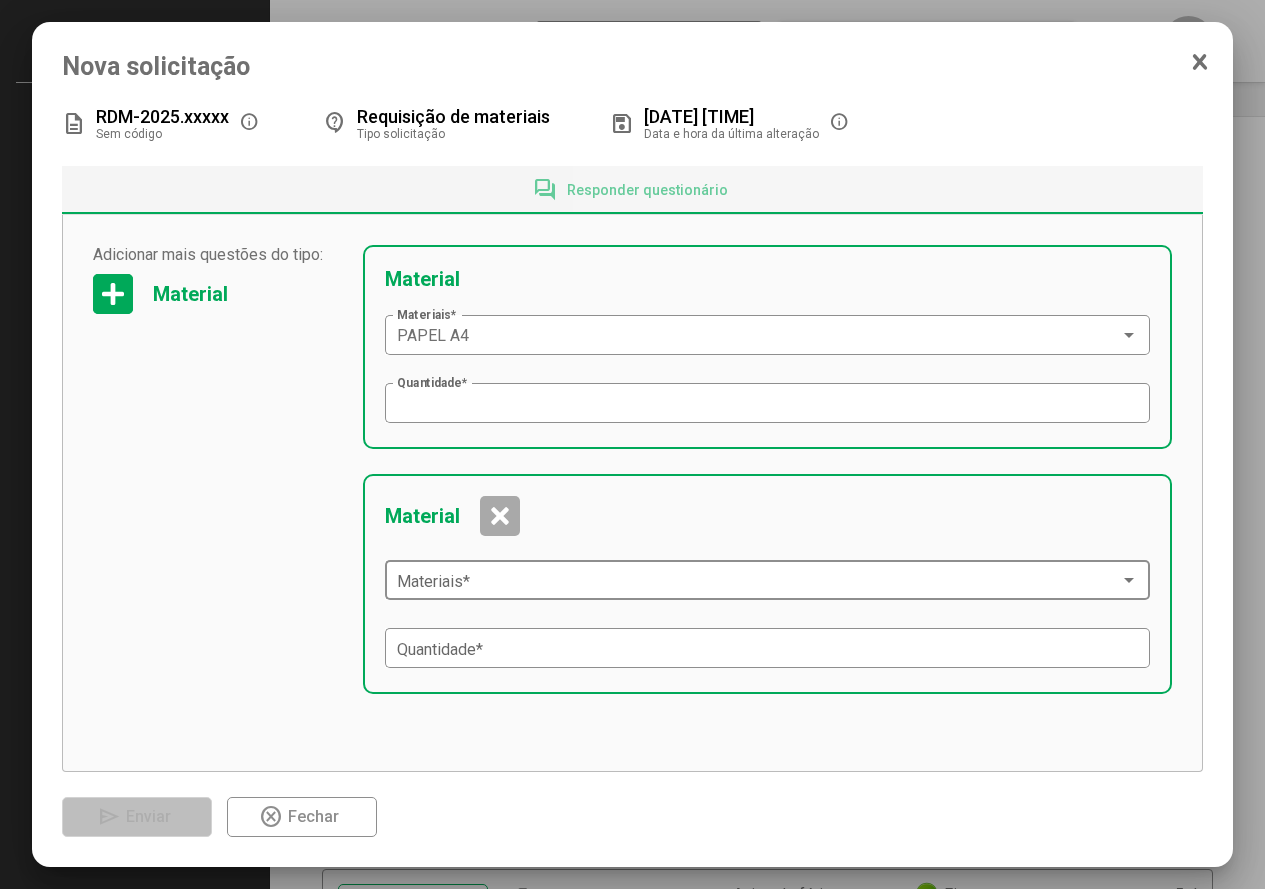 click on "Materiais   *" at bounding box center [768, 578] 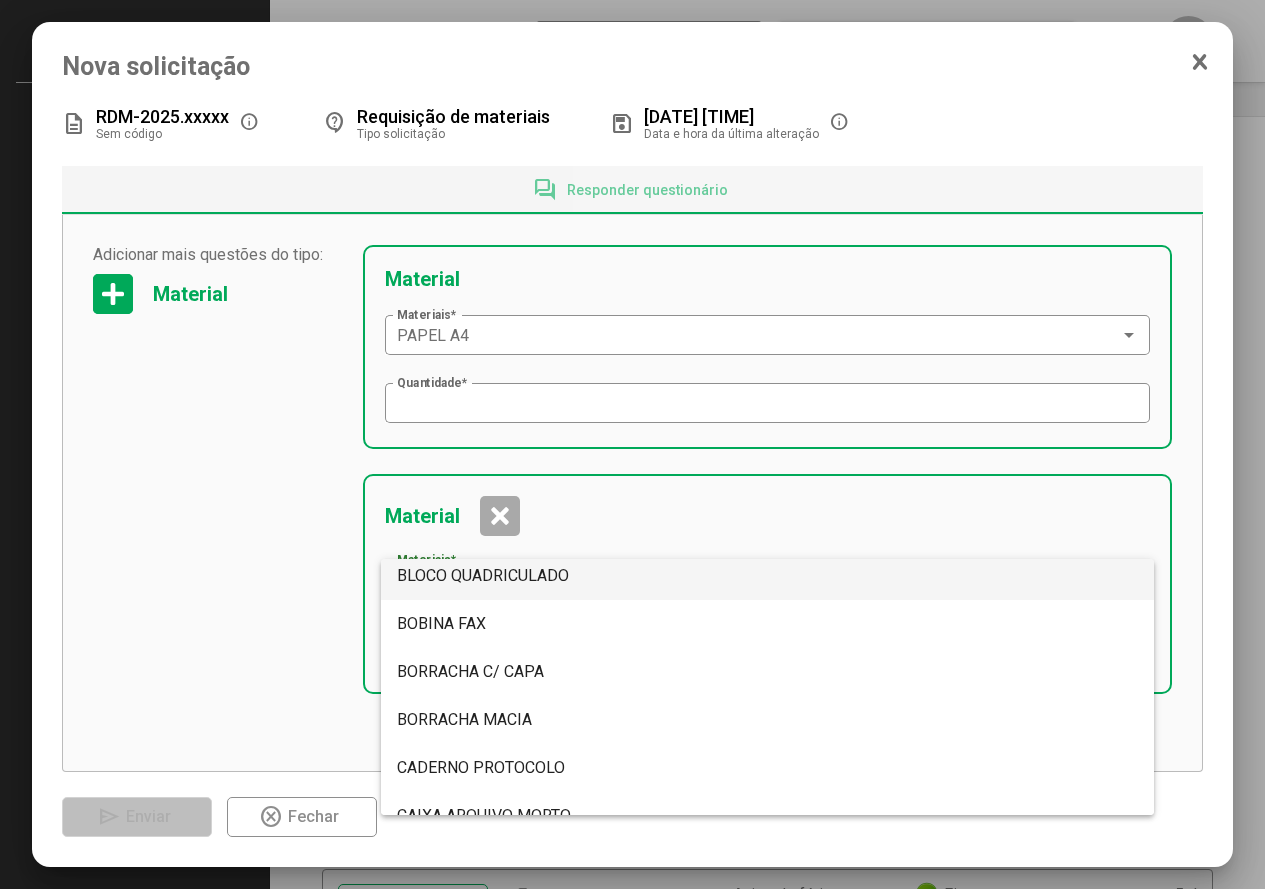 scroll, scrollTop: 200, scrollLeft: 0, axis: vertical 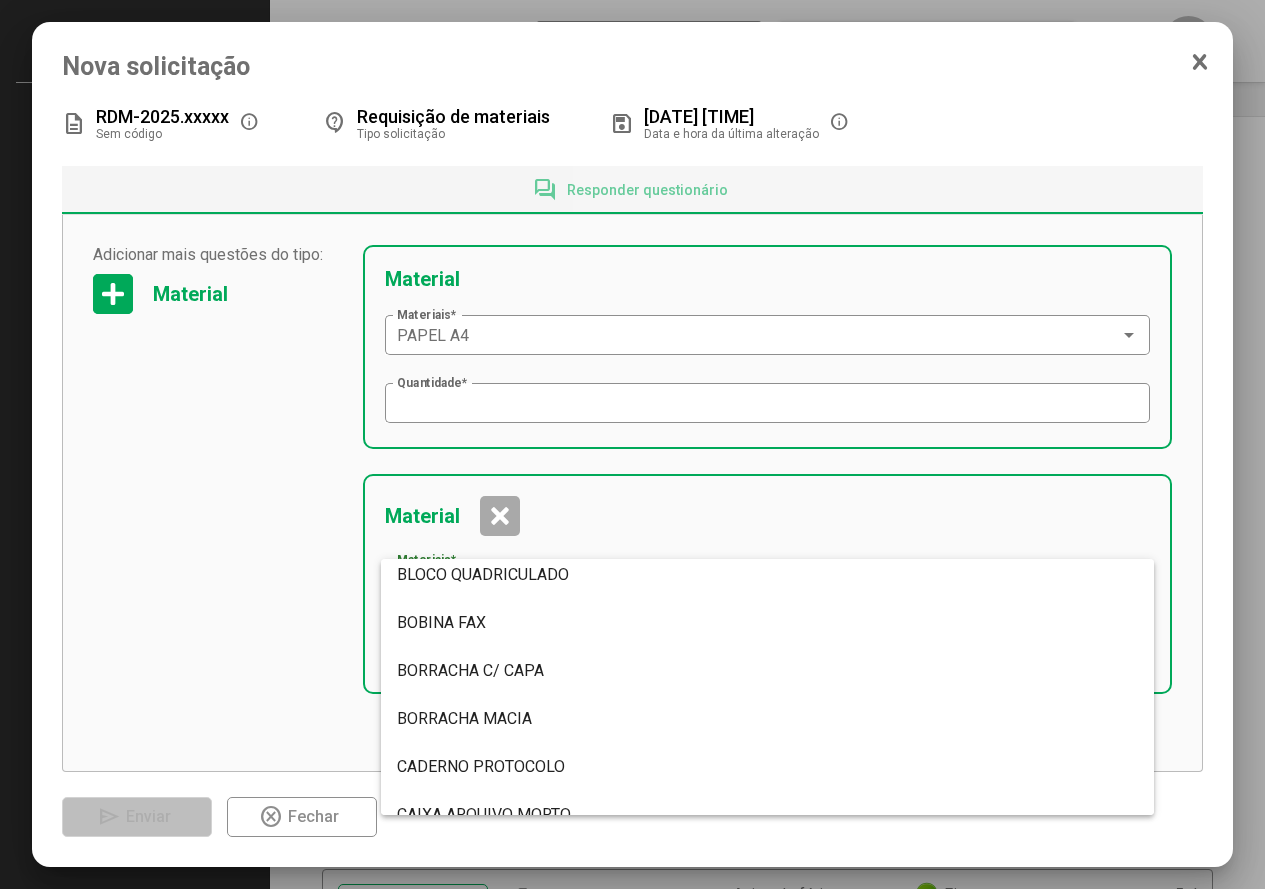 click at bounding box center (632, 444) 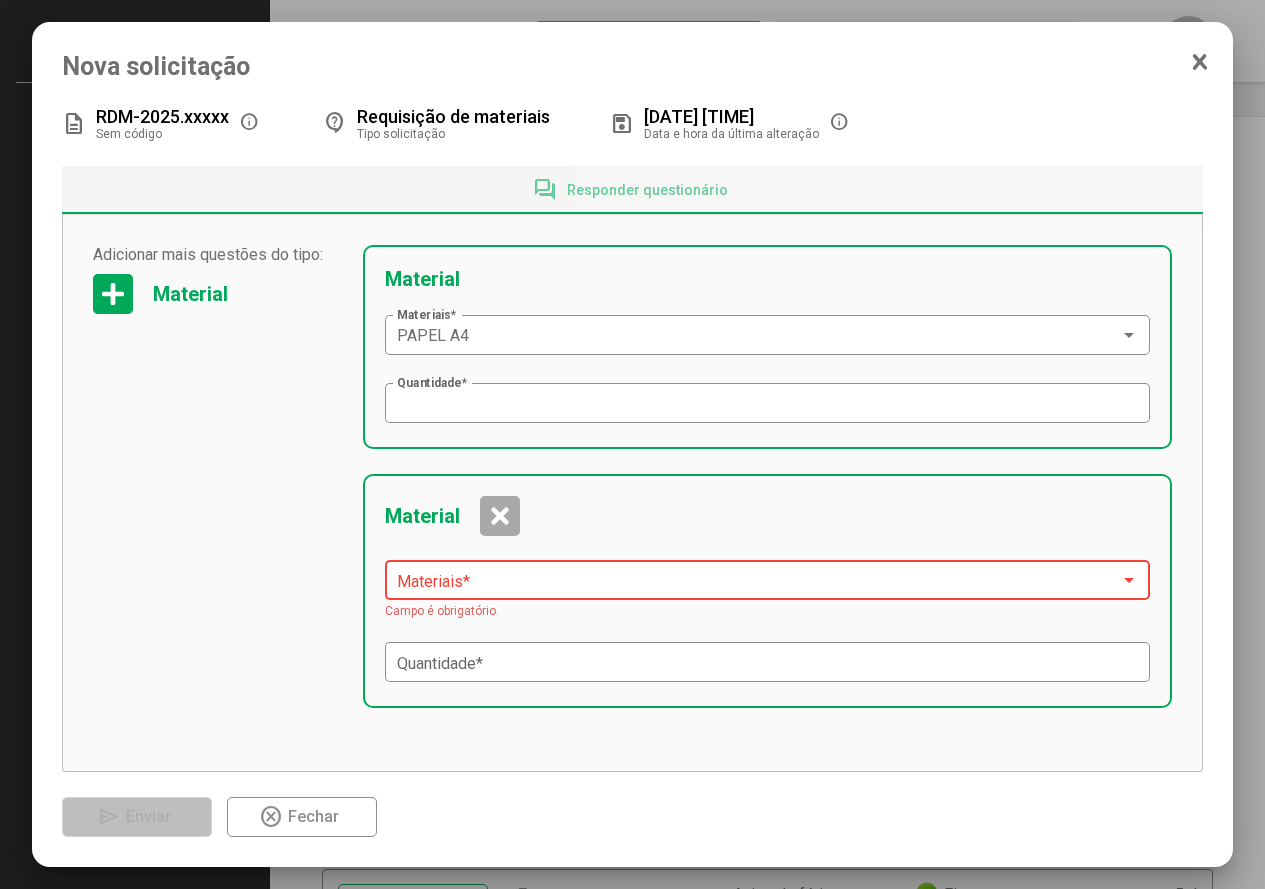 click at bounding box center [759, 581] 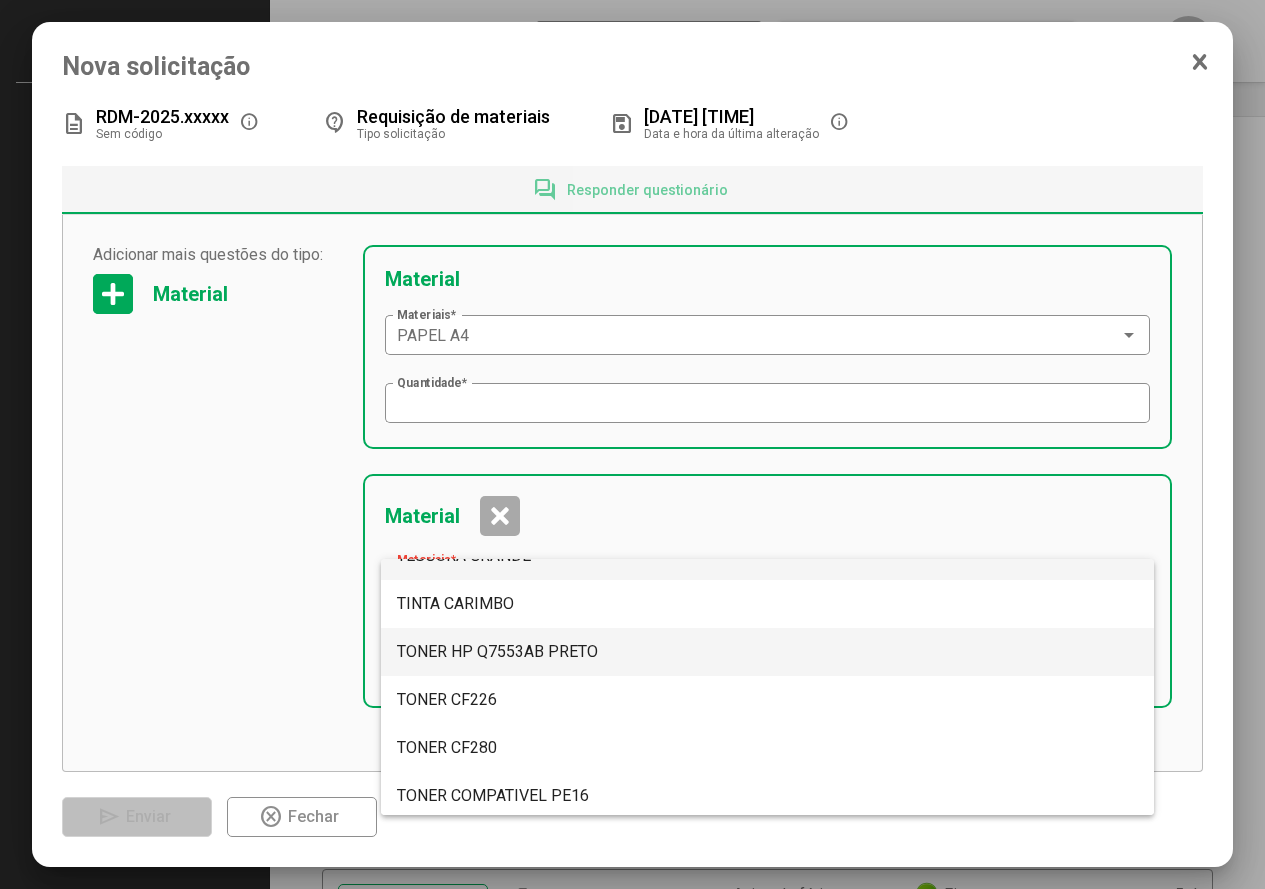 scroll, scrollTop: 7284, scrollLeft: 0, axis: vertical 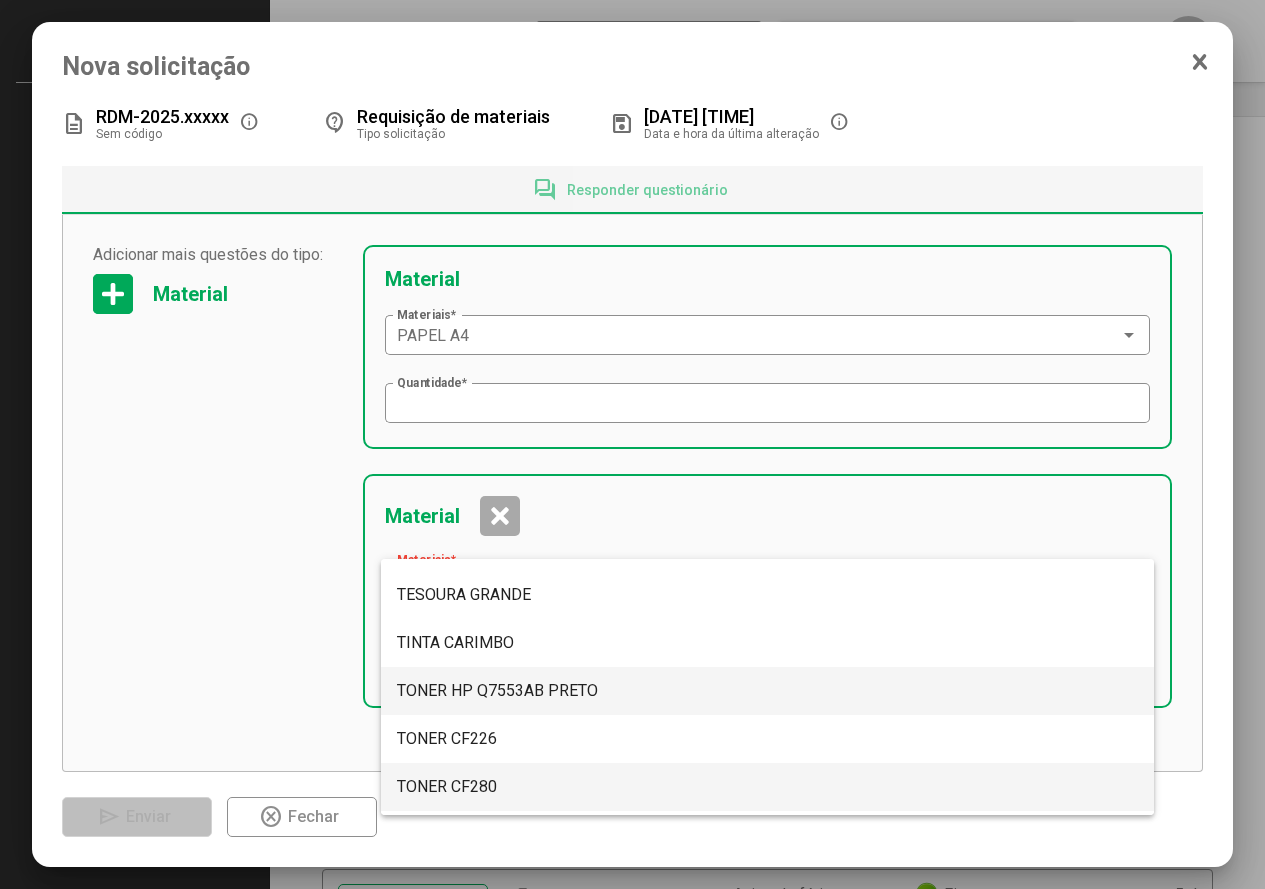 click on "TONER CF280" at bounding box center [768, 787] 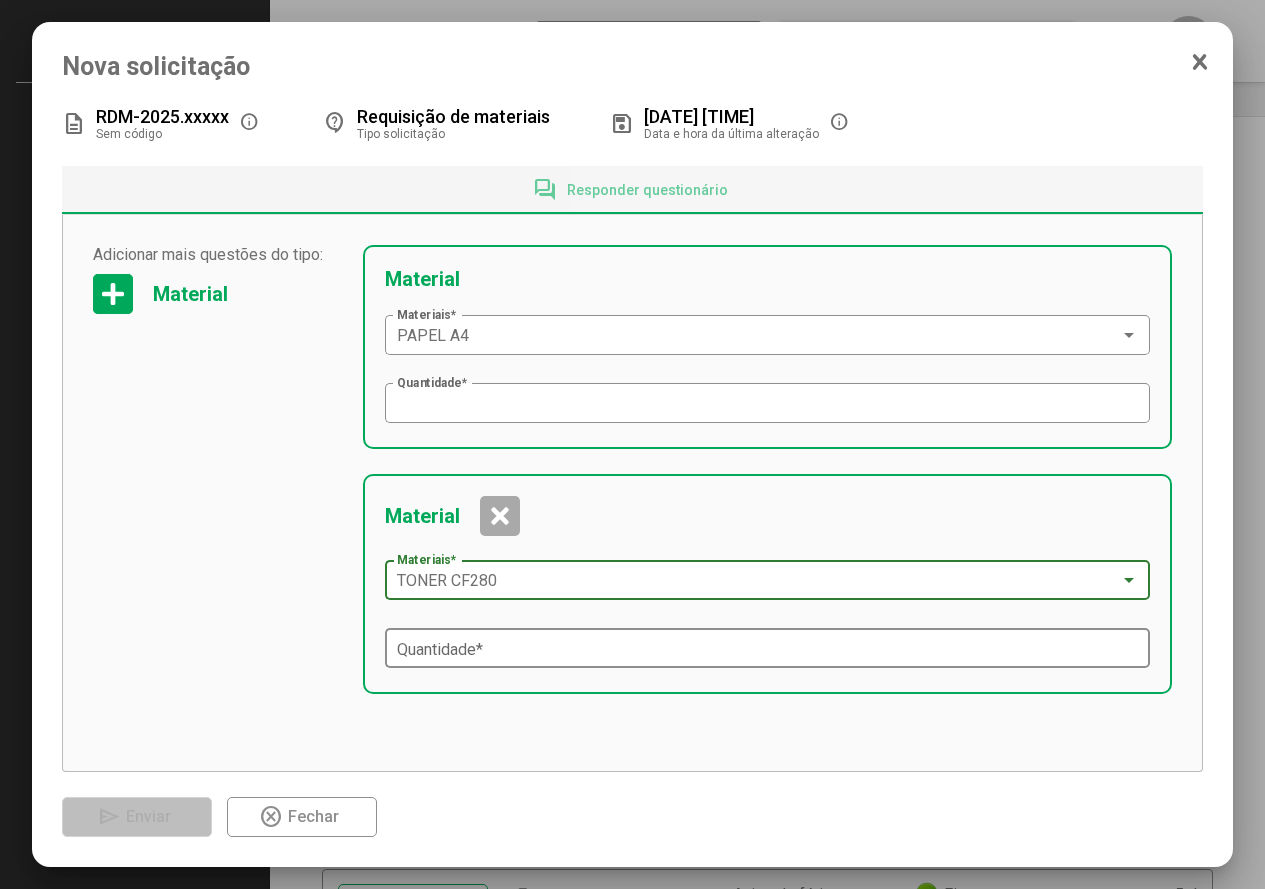 click on "Quantidade   *" at bounding box center [768, 649] 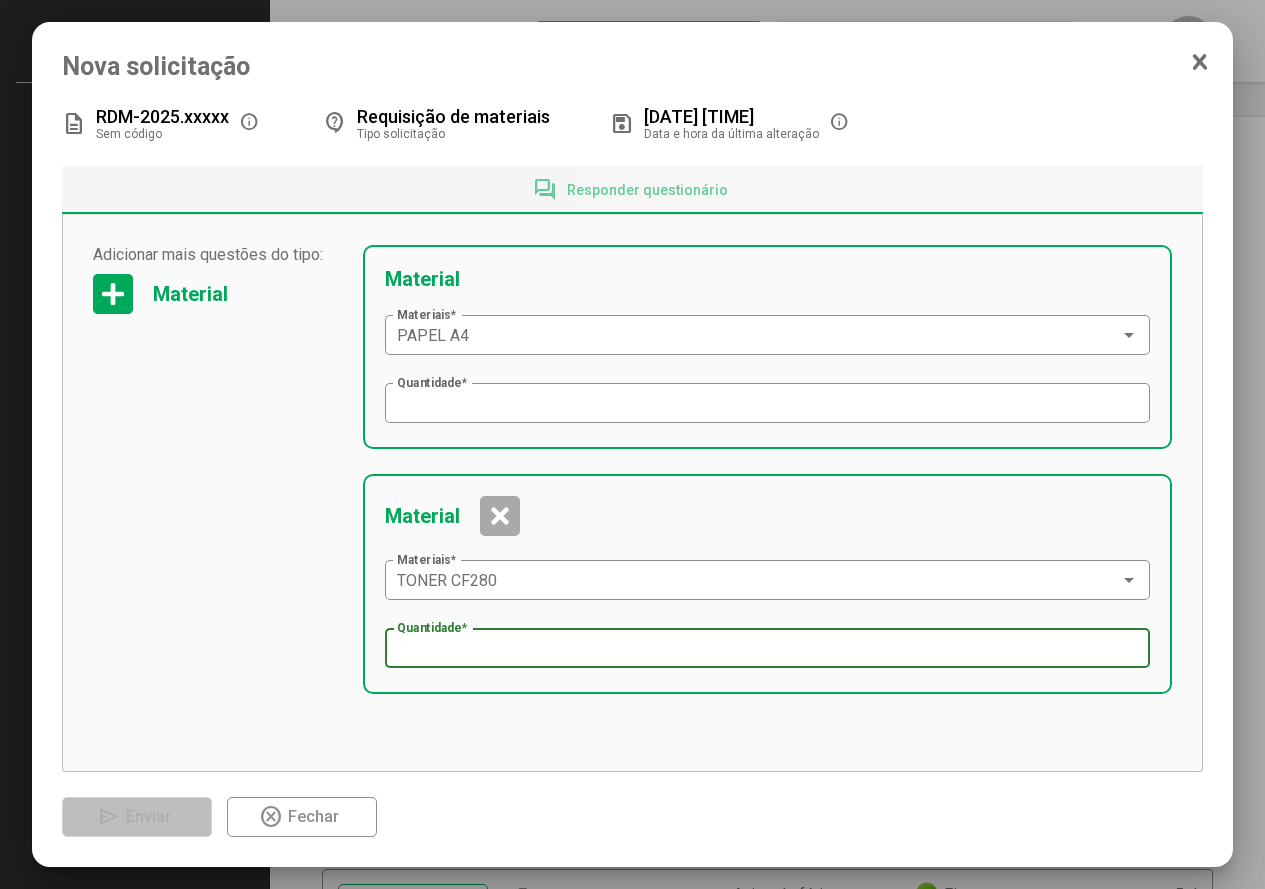 type on "*" 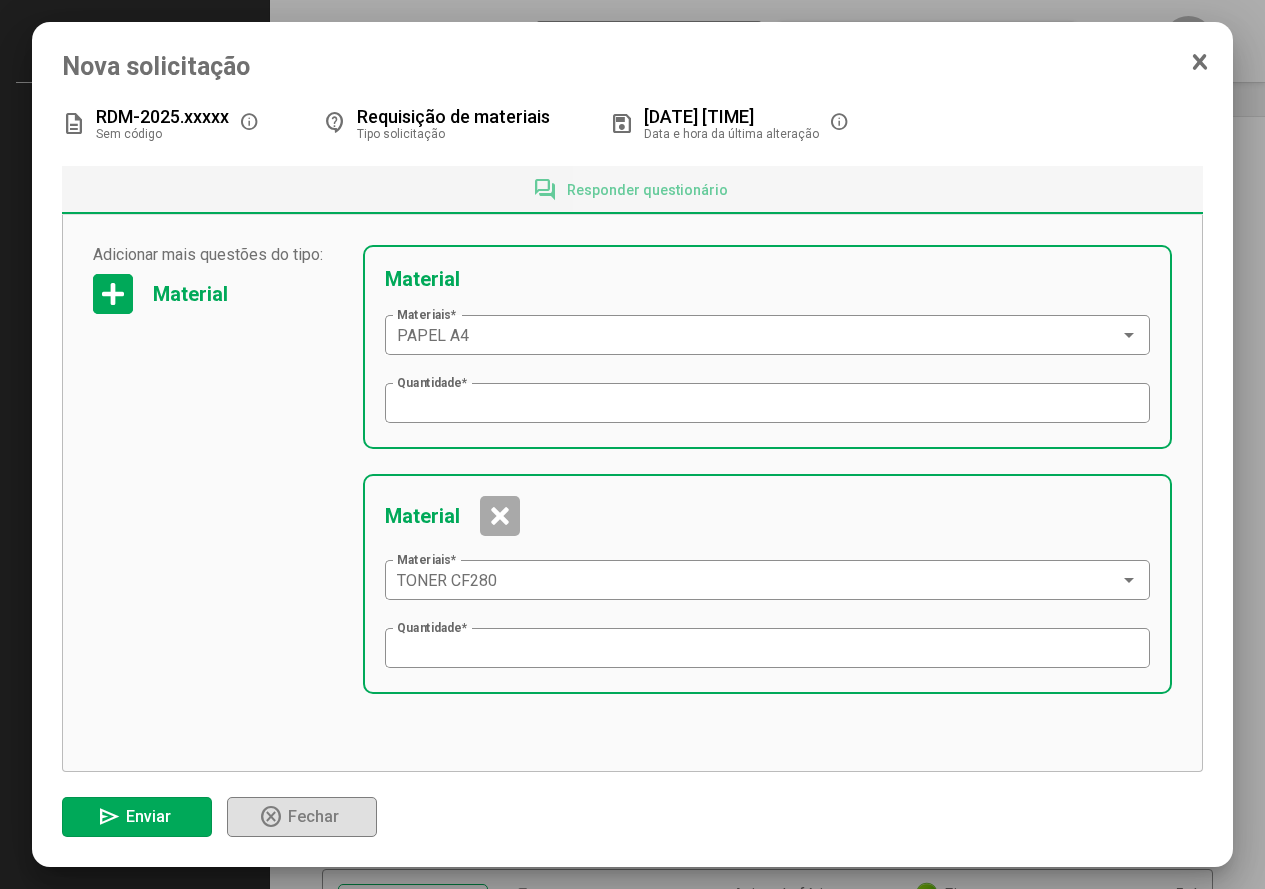 click at bounding box center (113, 294) 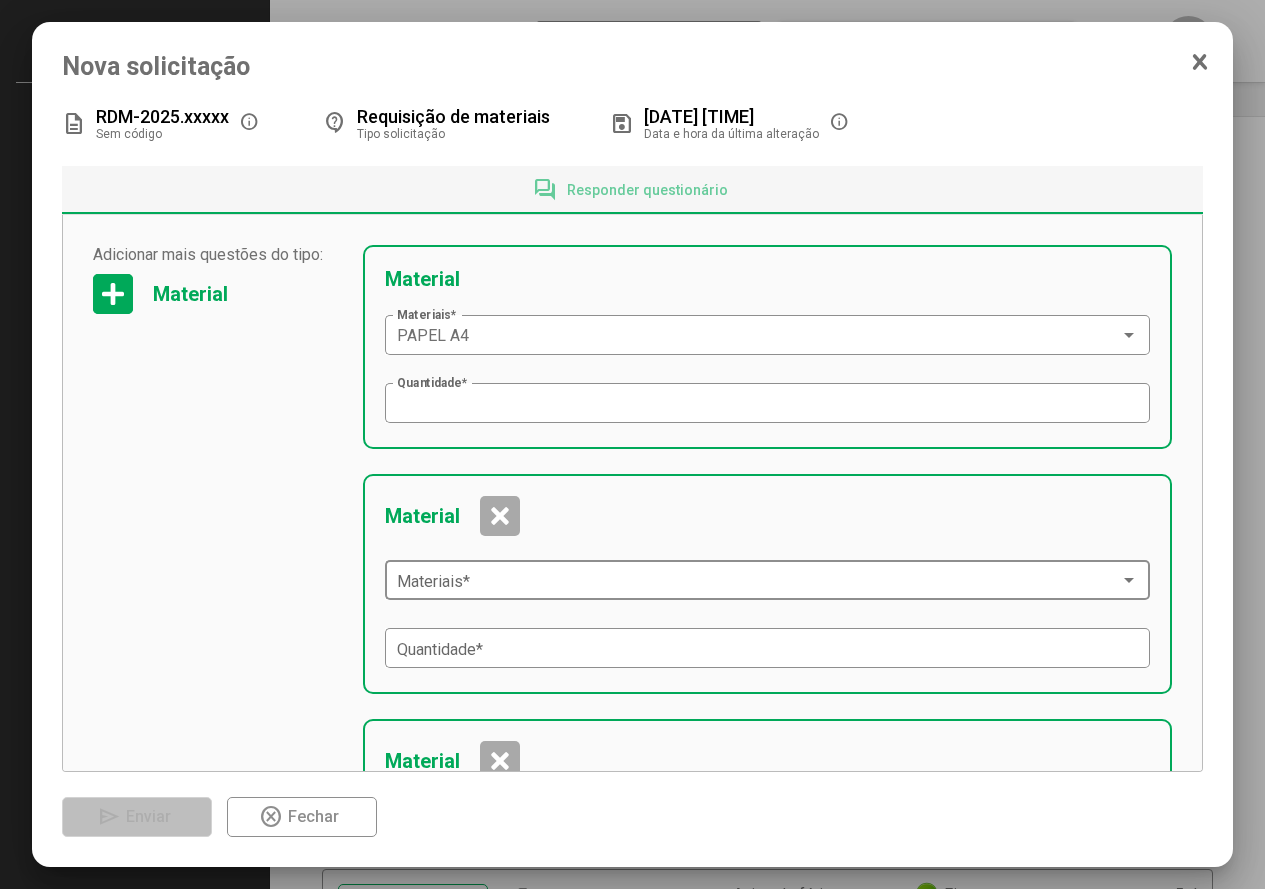 click at bounding box center [759, 581] 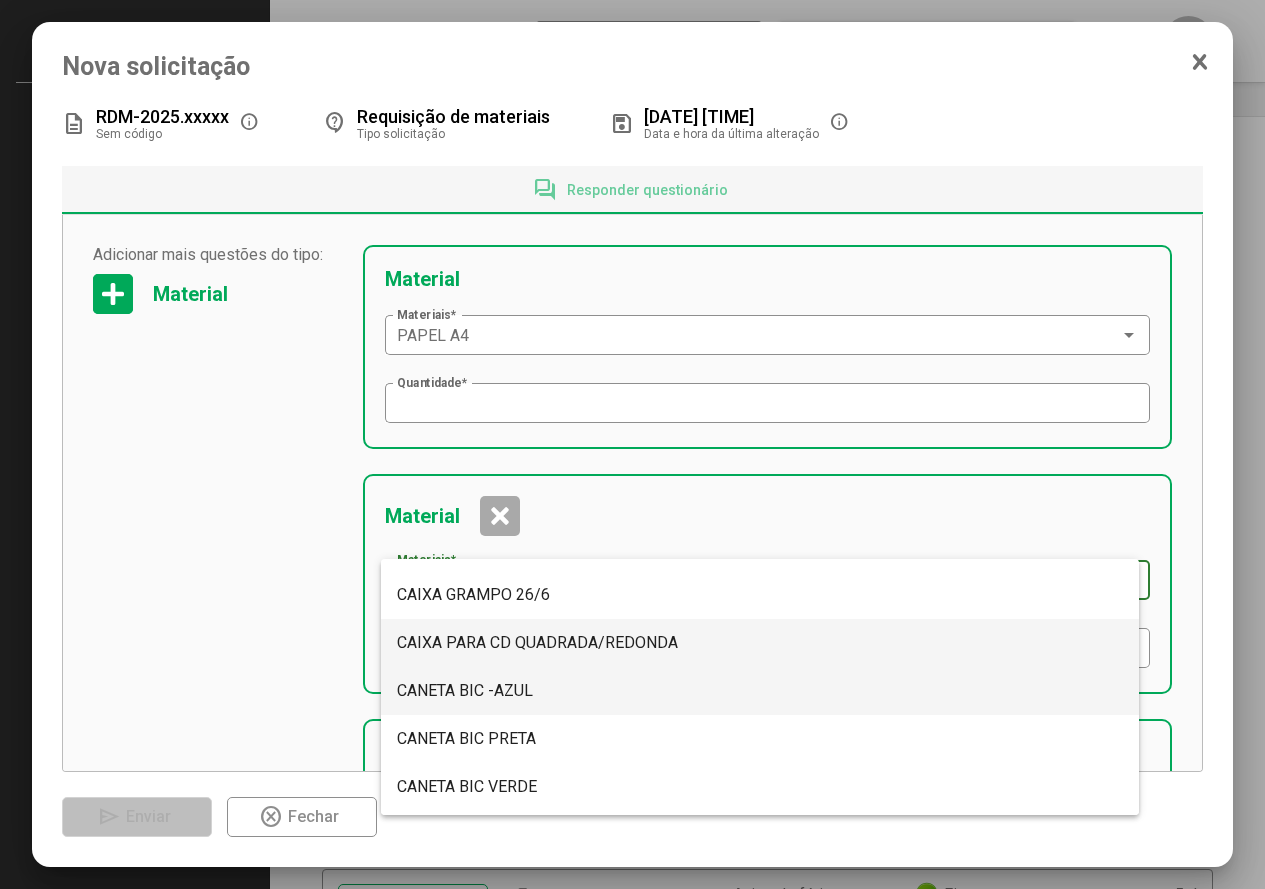 scroll, scrollTop: 760, scrollLeft: 0, axis: vertical 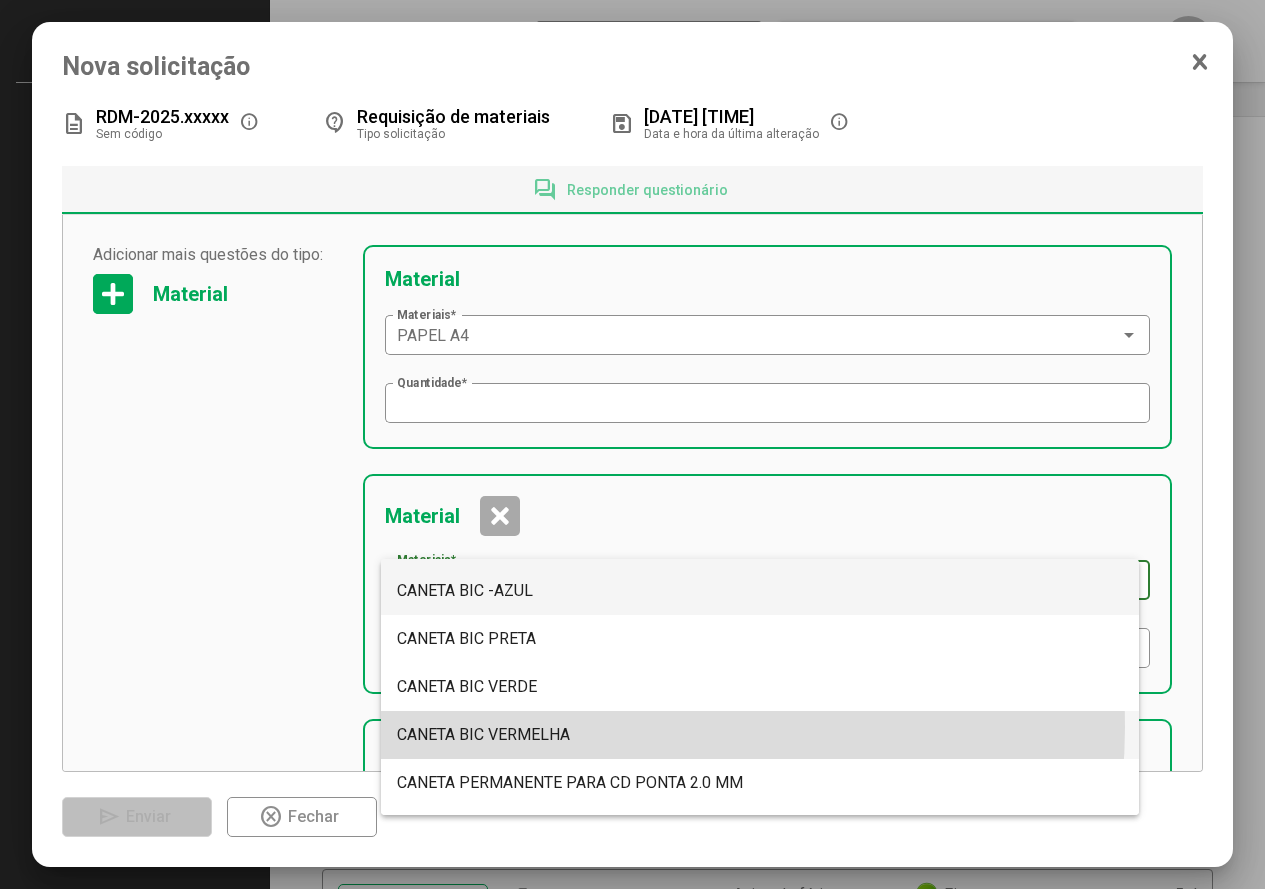 click on "CANETA BIC VERMELHA" at bounding box center (760, 735) 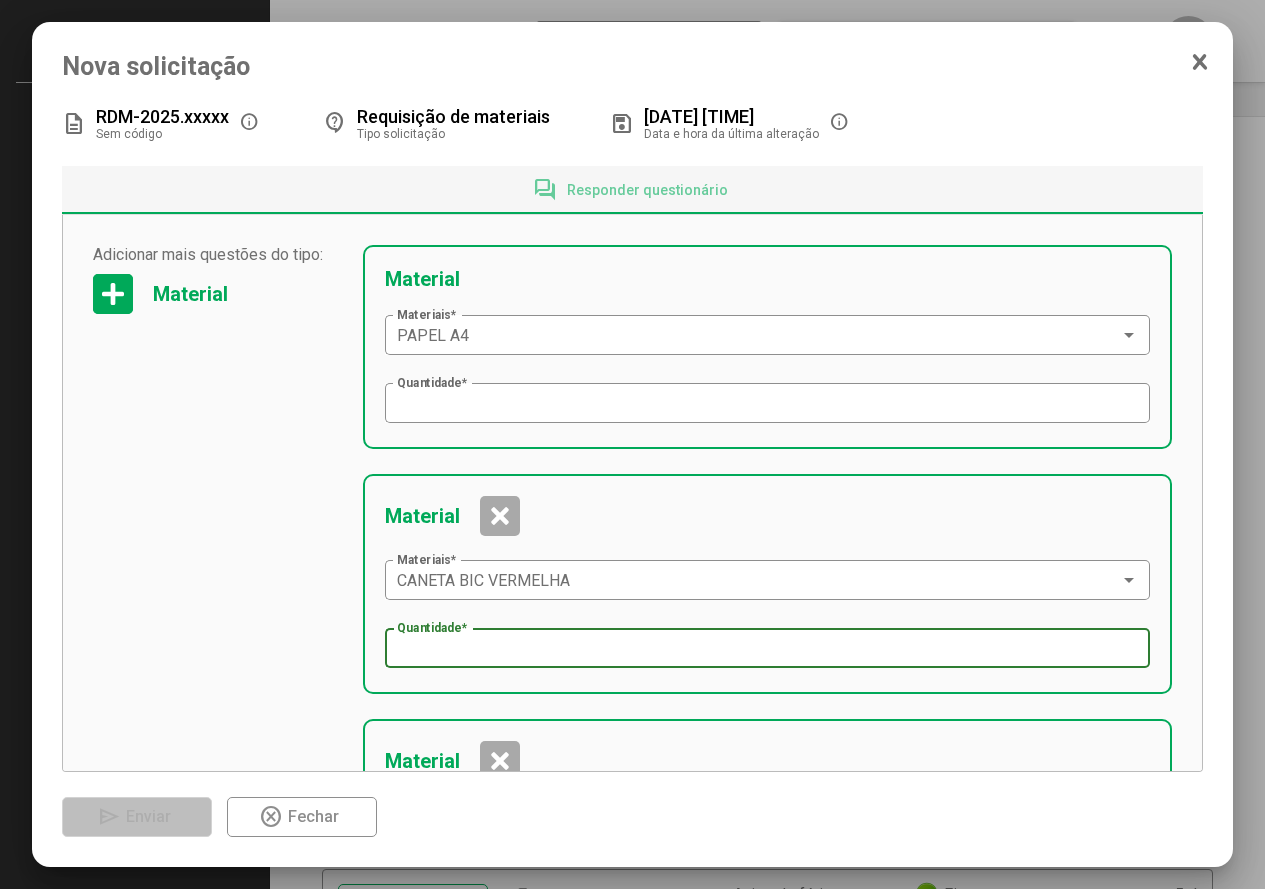 click on "Quantidade   *" at bounding box center (768, 649) 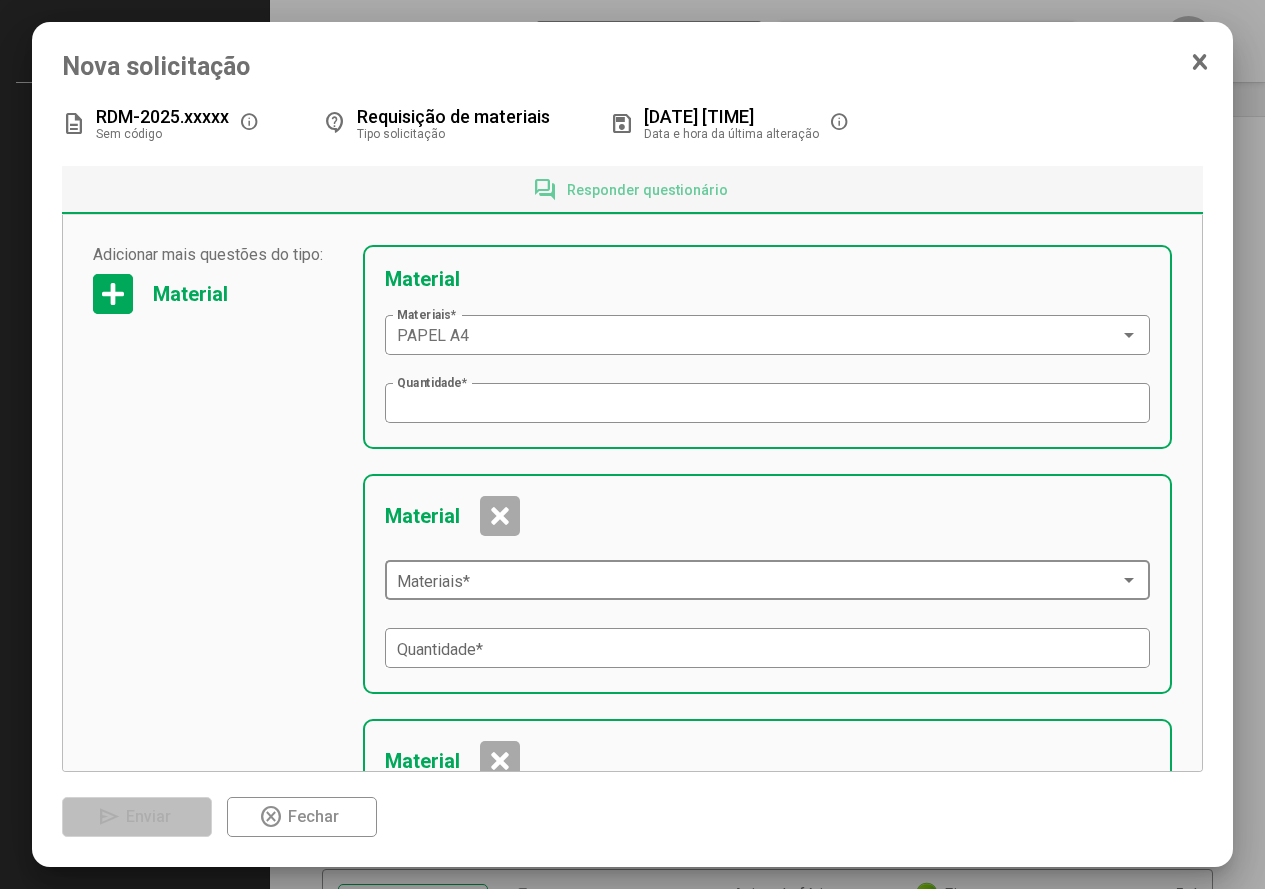 click at bounding box center (759, 581) 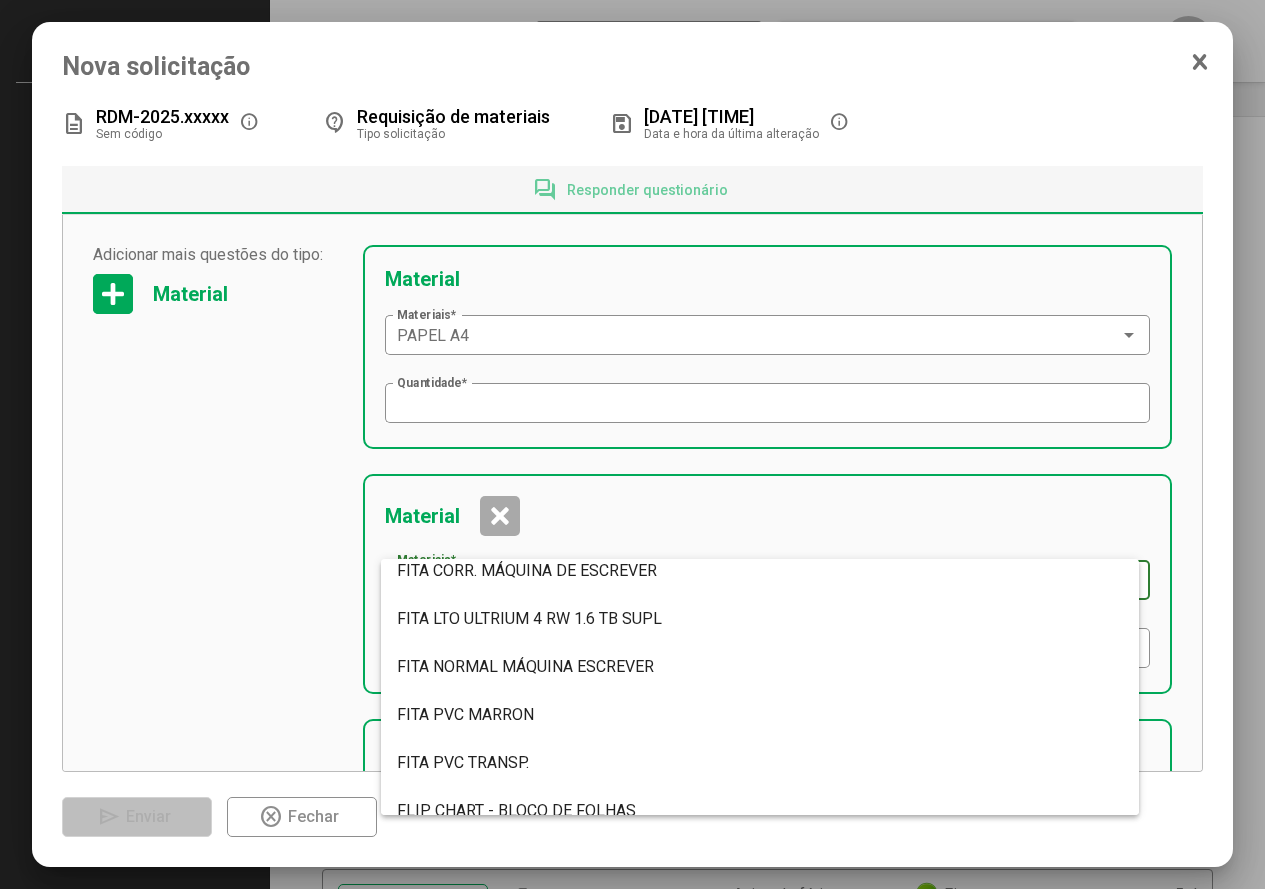 scroll, scrollTop: 5200, scrollLeft: 0, axis: vertical 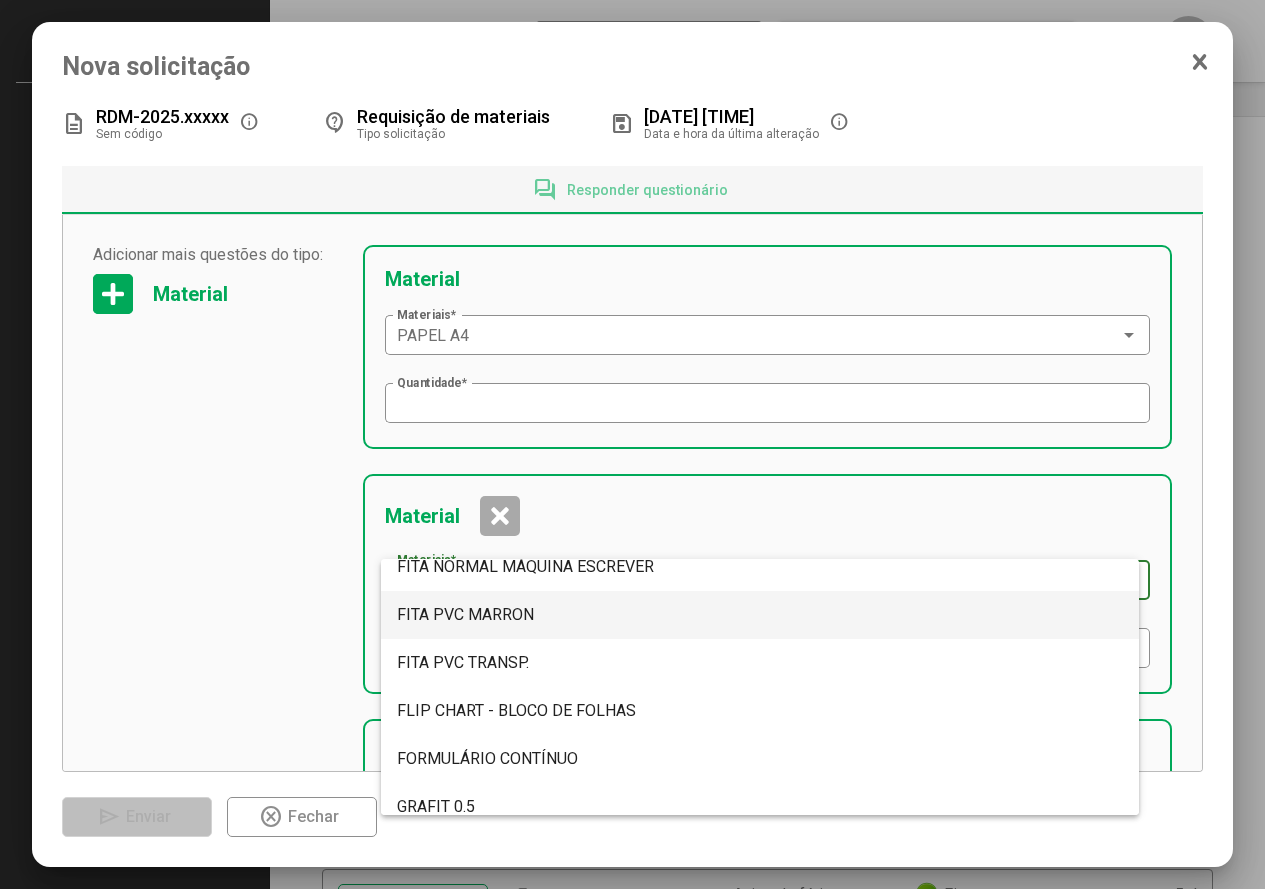 click on "FITA PVC MARRON" at bounding box center (465, 614) 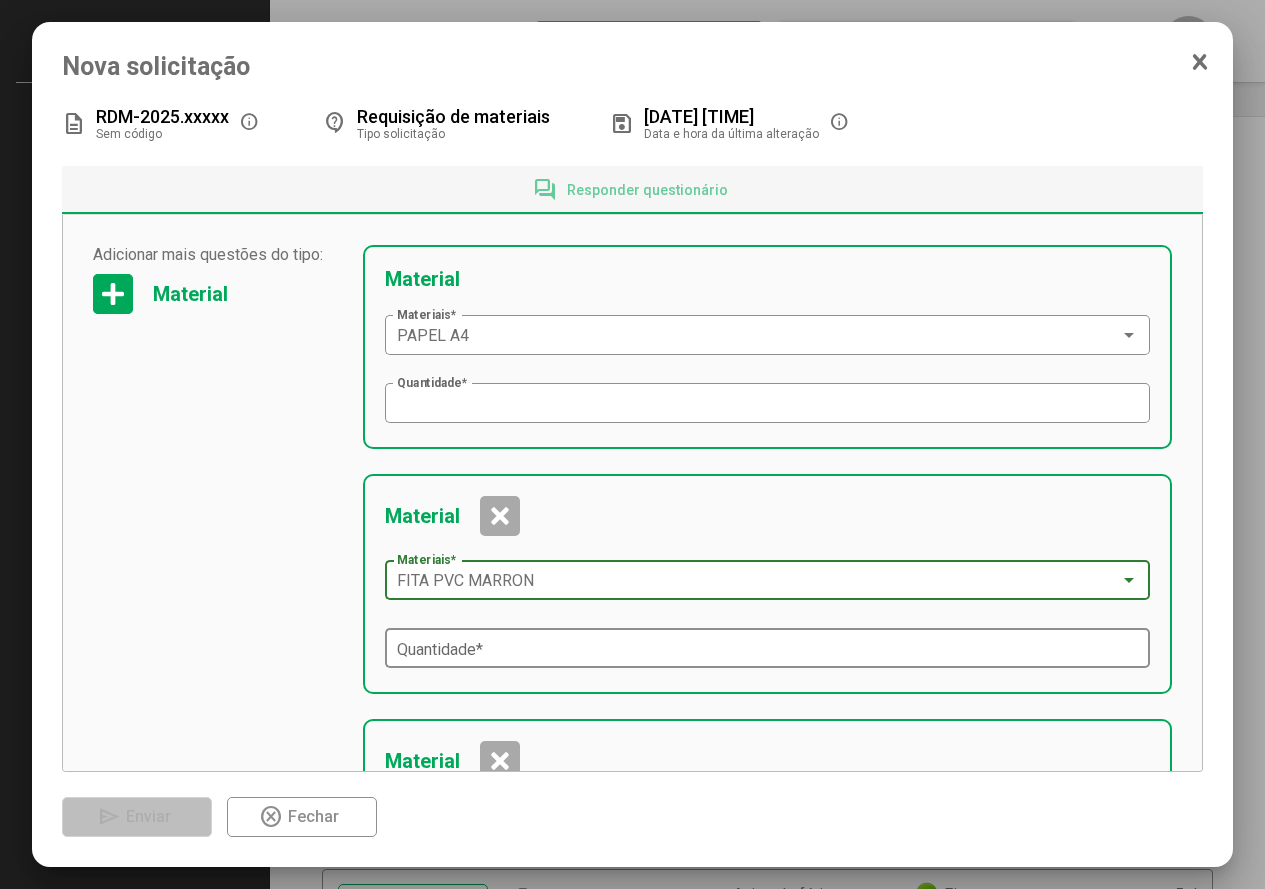 click on "Quantidade   *" at bounding box center (768, 649) 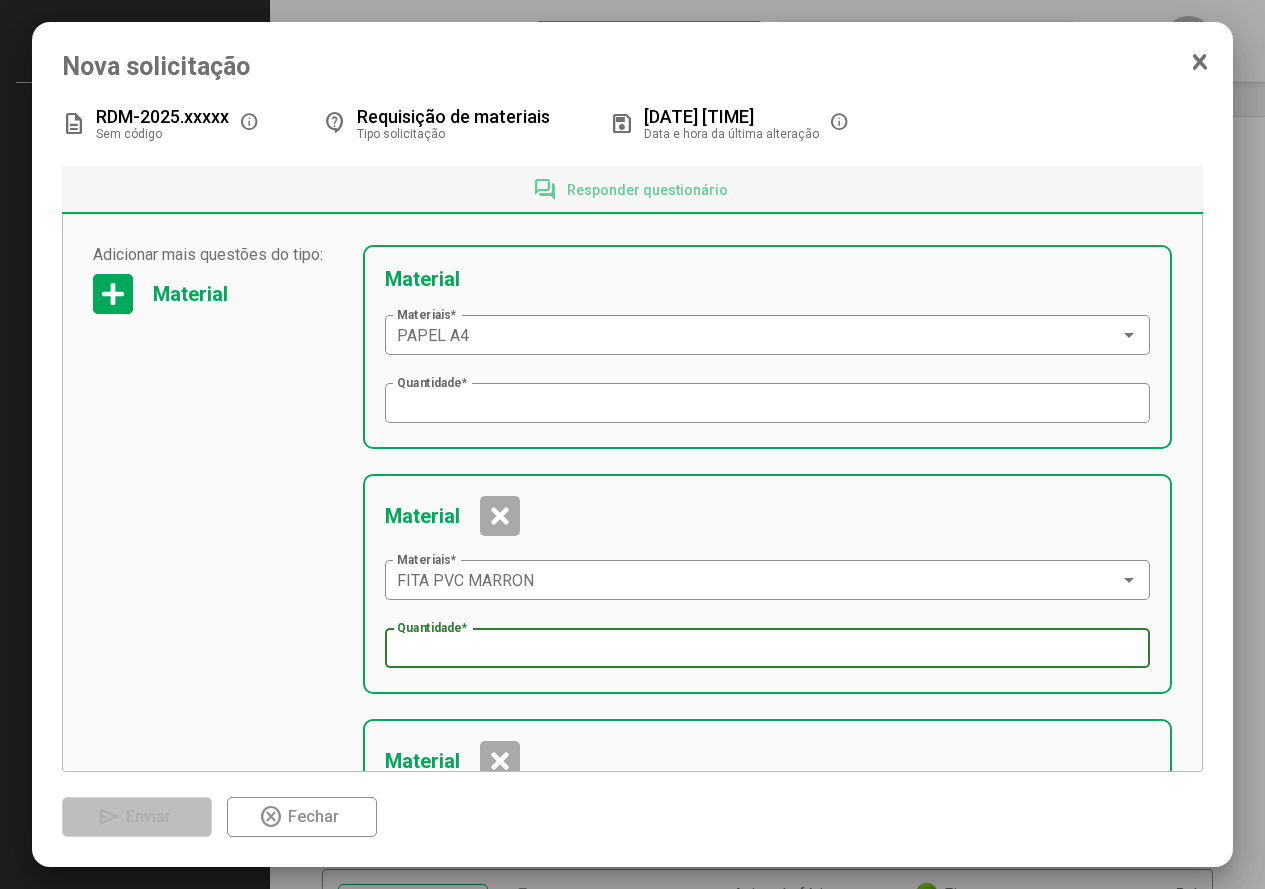 type on "*" 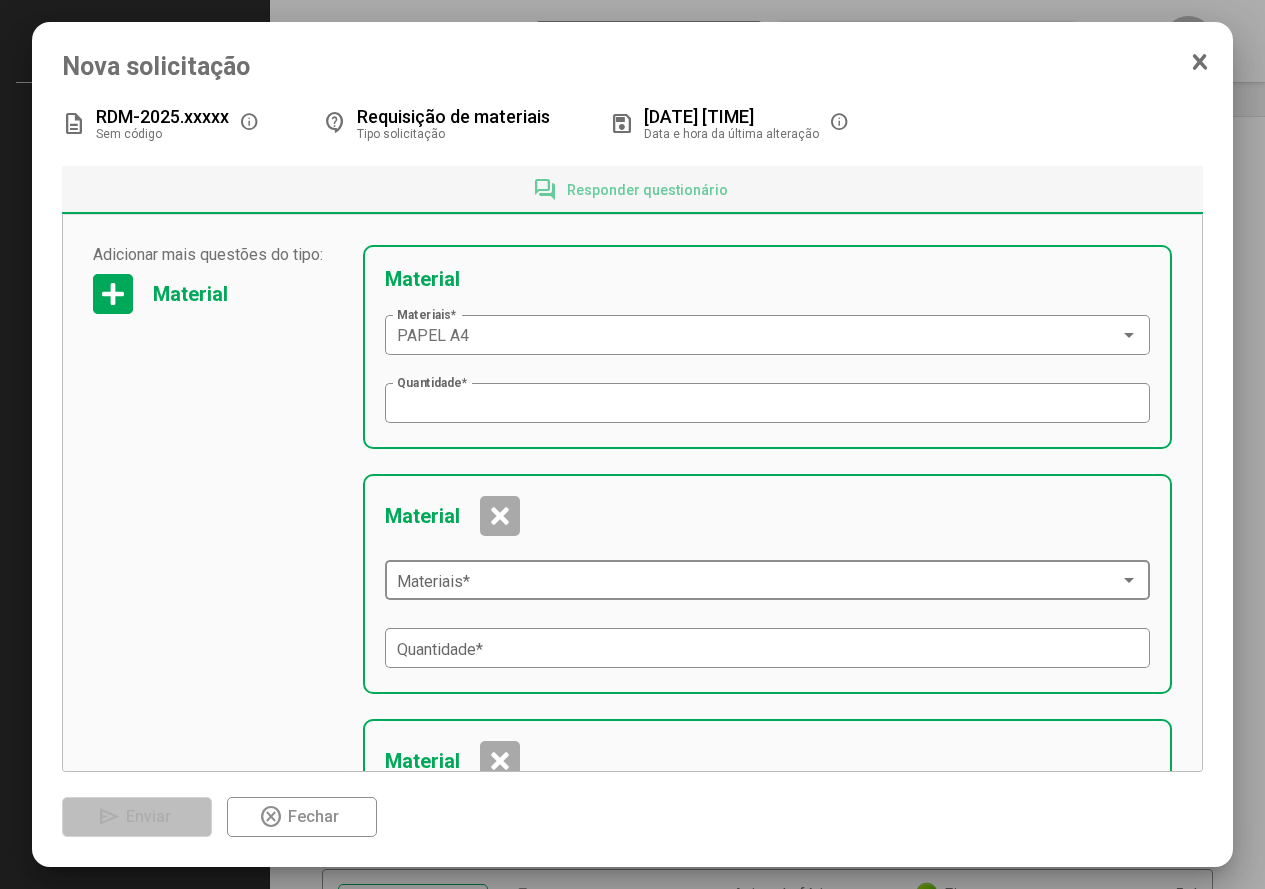 click at bounding box center (759, 581) 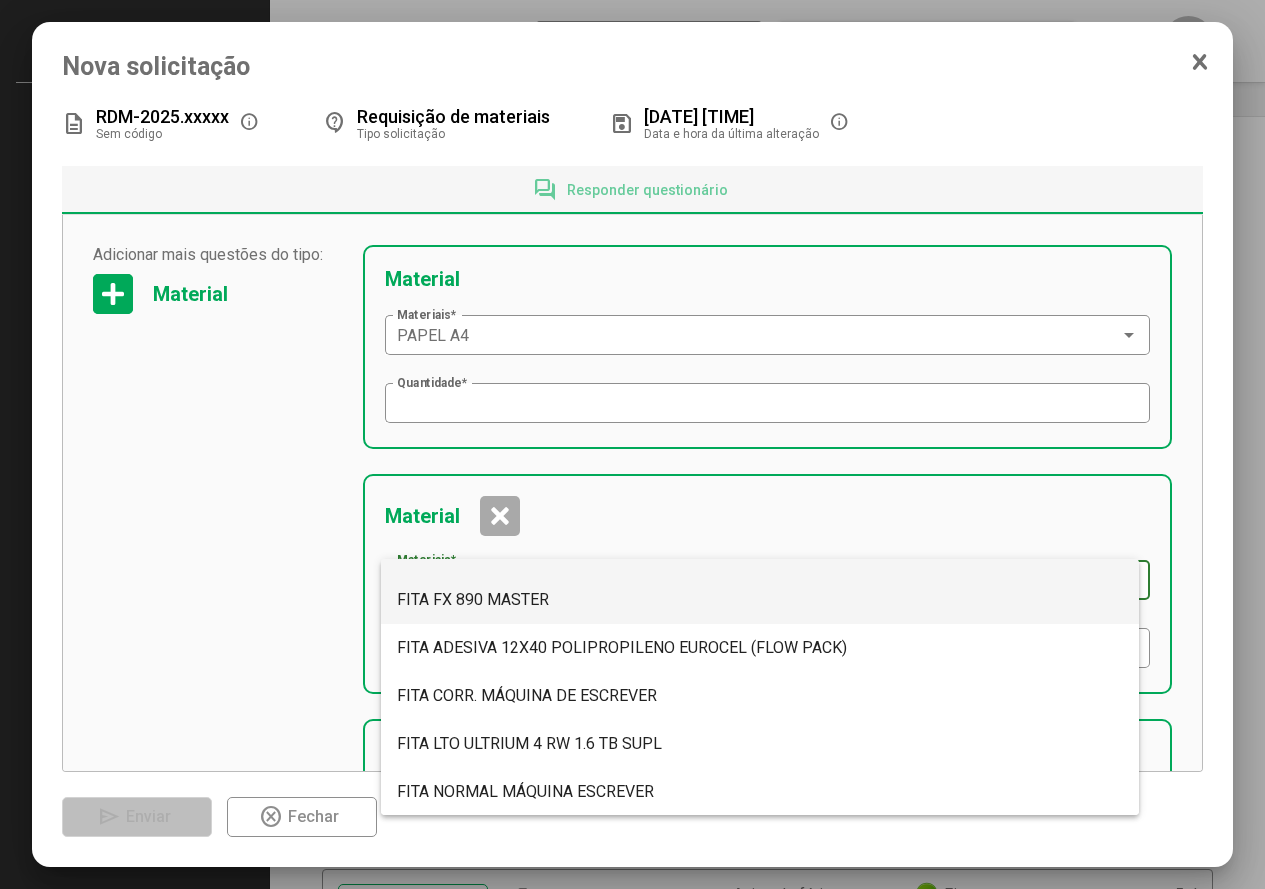 scroll, scrollTop: 5184, scrollLeft: 0, axis: vertical 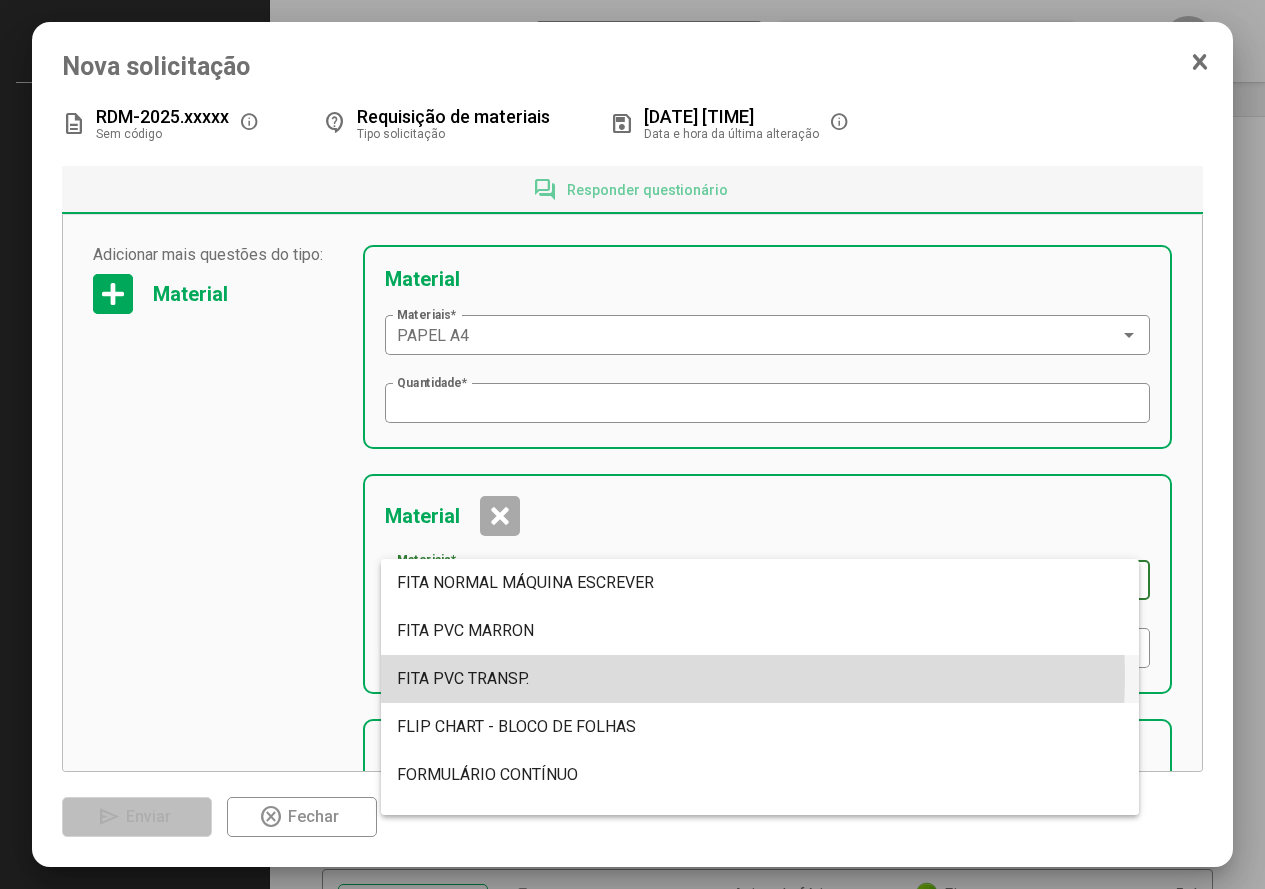 click on "FITA PVC TRANSP." at bounding box center (760, 679) 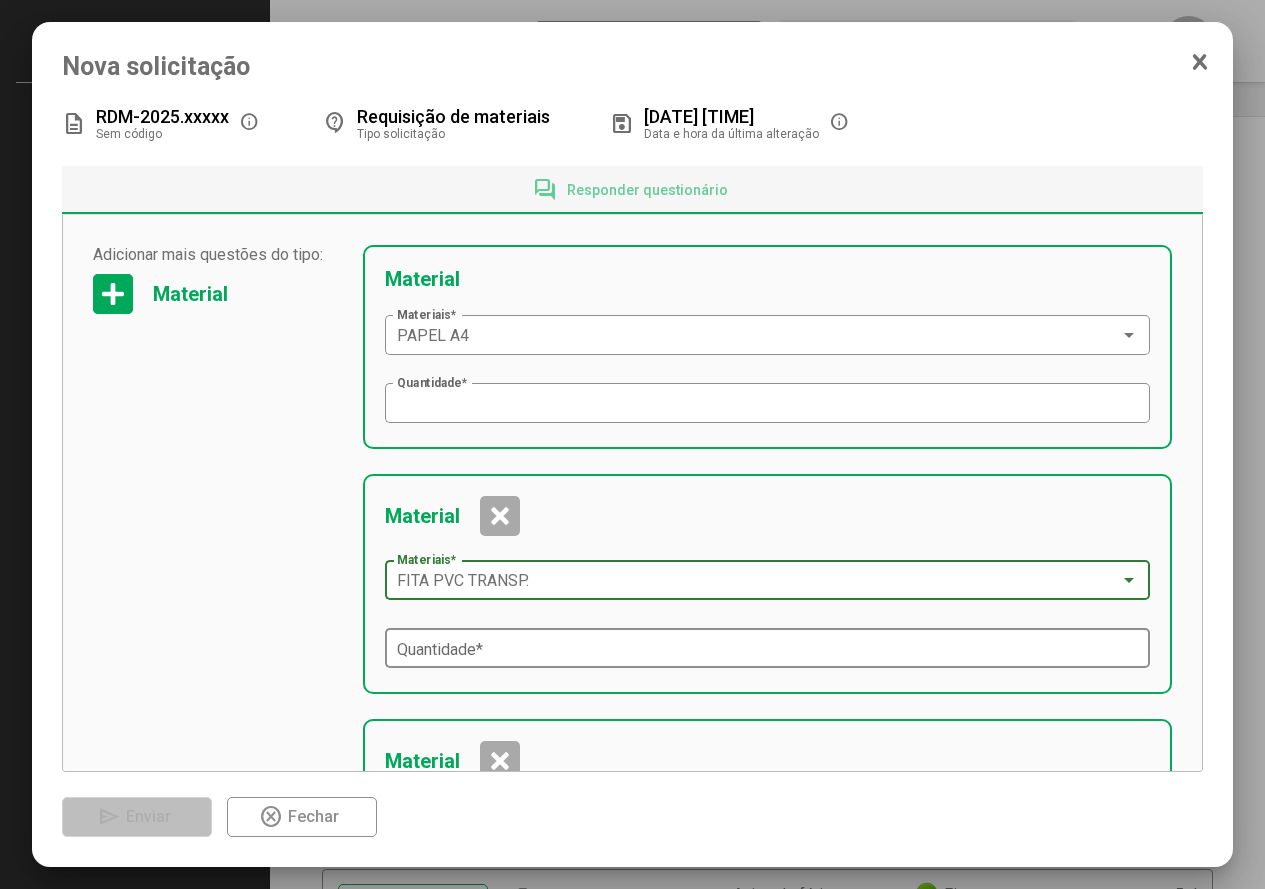 click on "Quantidade   *" at bounding box center (768, 649) 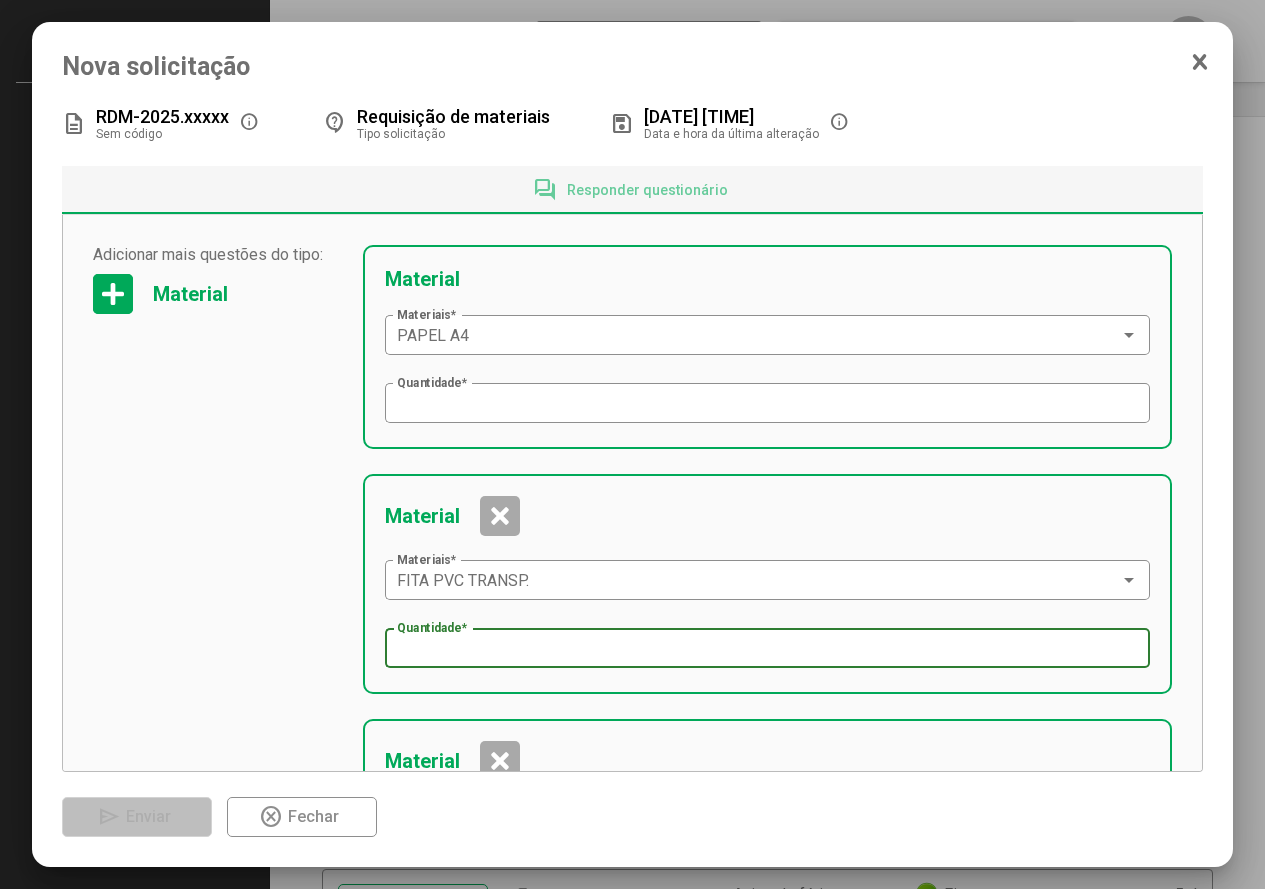 type on "*" 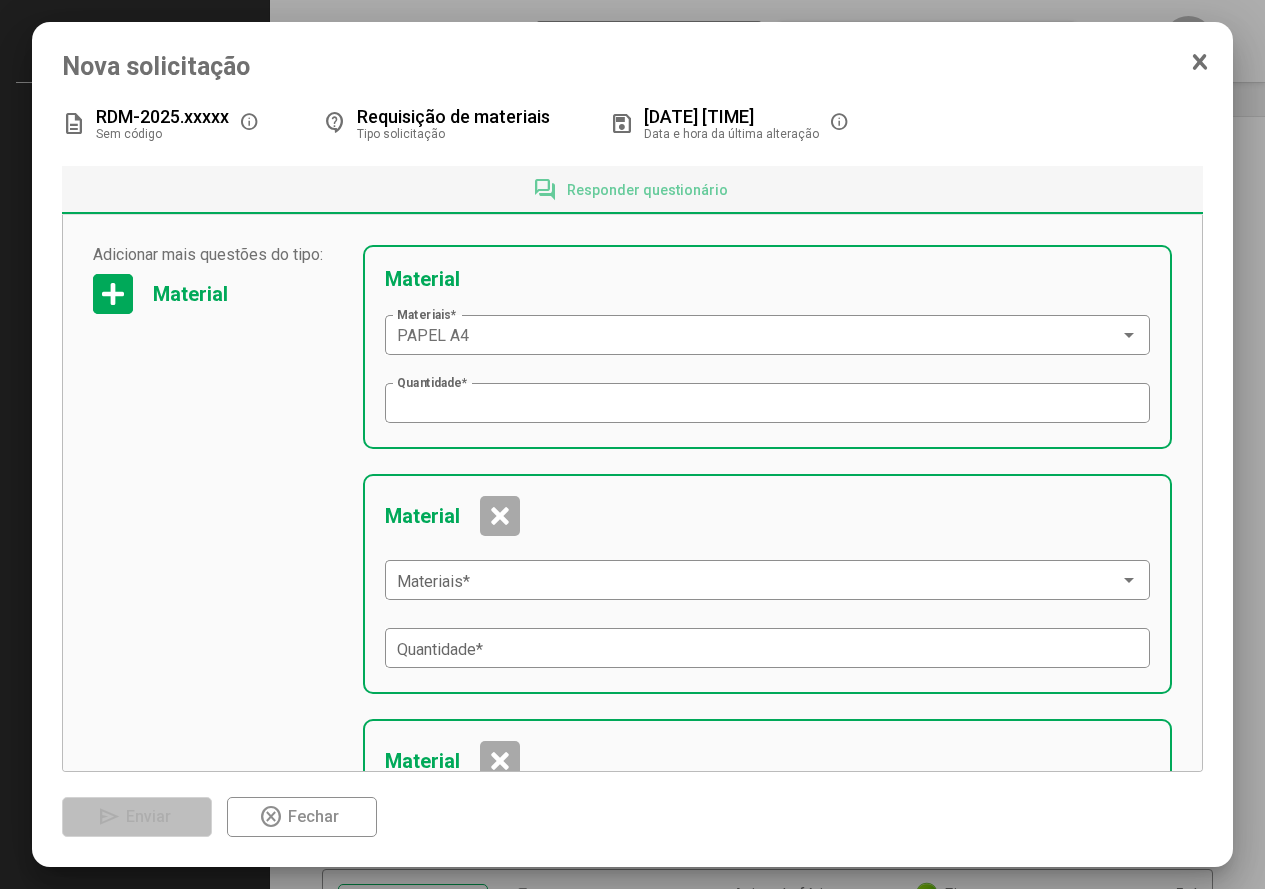click at bounding box center [500, 516] 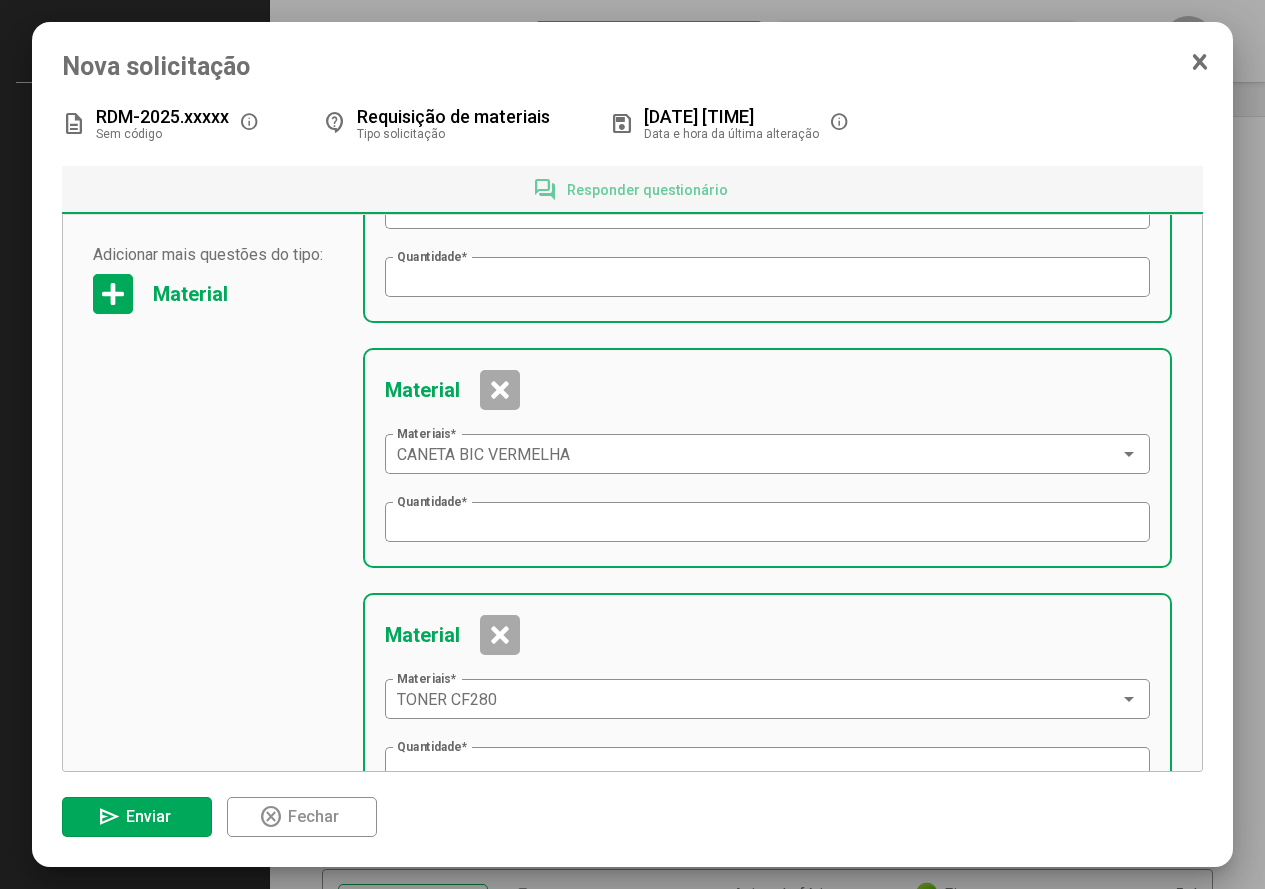 scroll, scrollTop: 715, scrollLeft: 0, axis: vertical 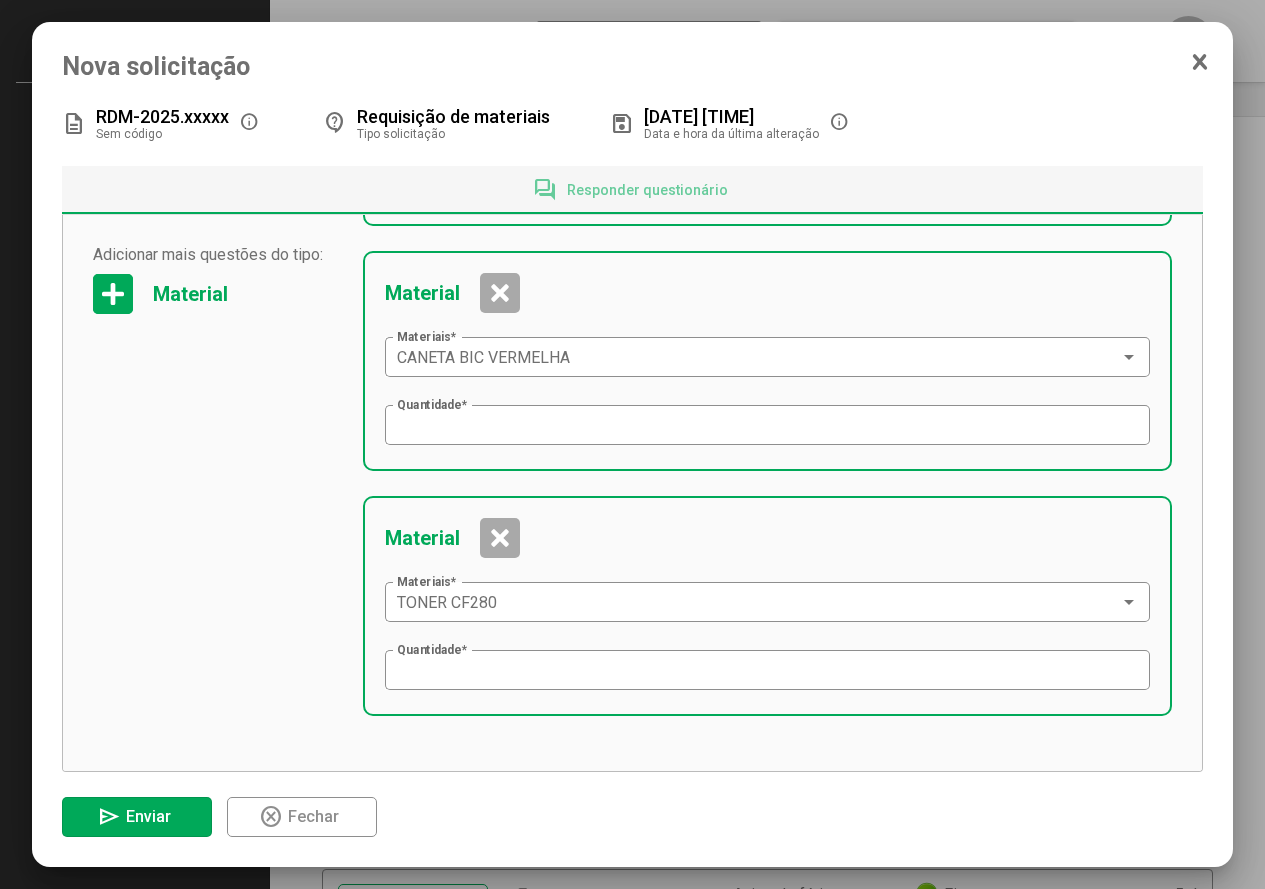 click on "send  Enviar" at bounding box center (136, 816) 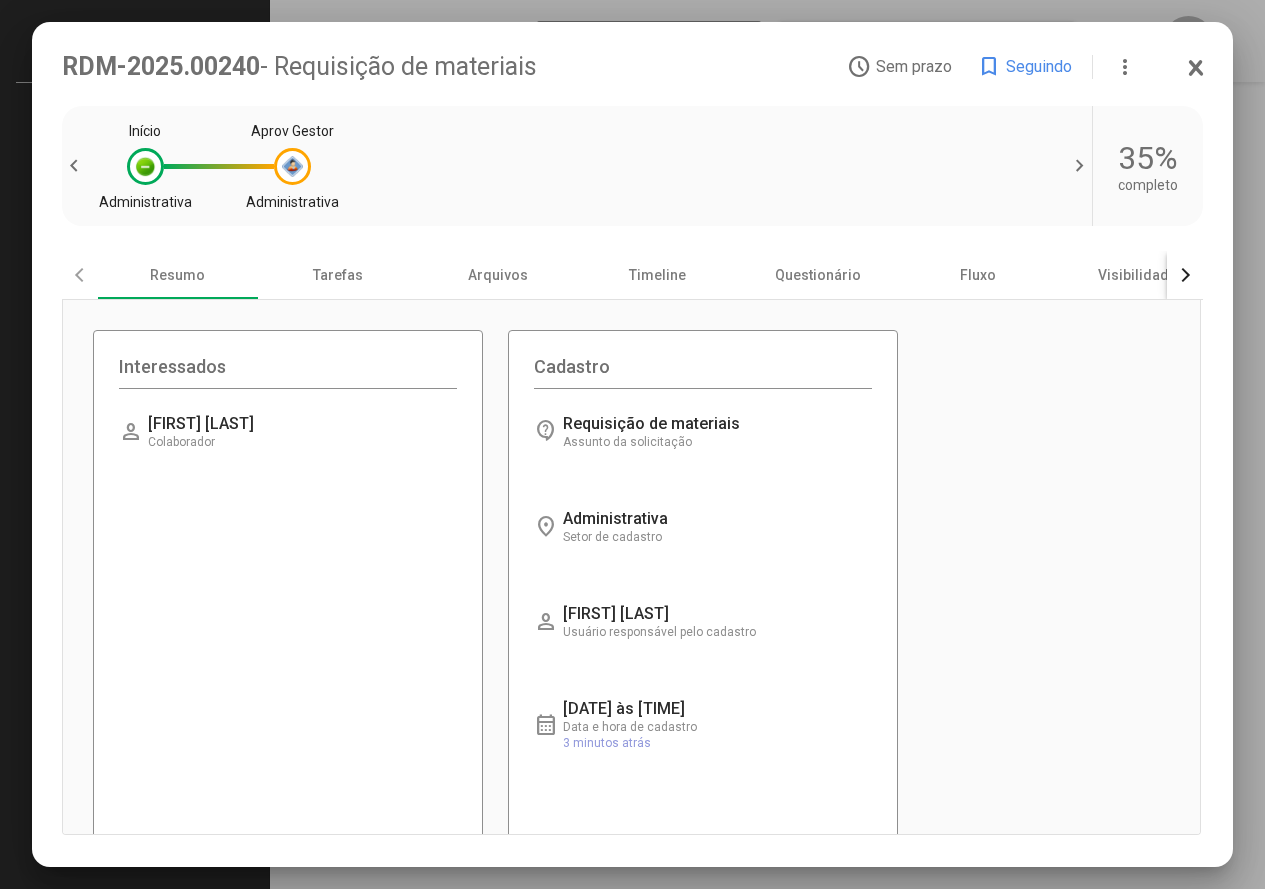 click at bounding box center [1196, 68] 